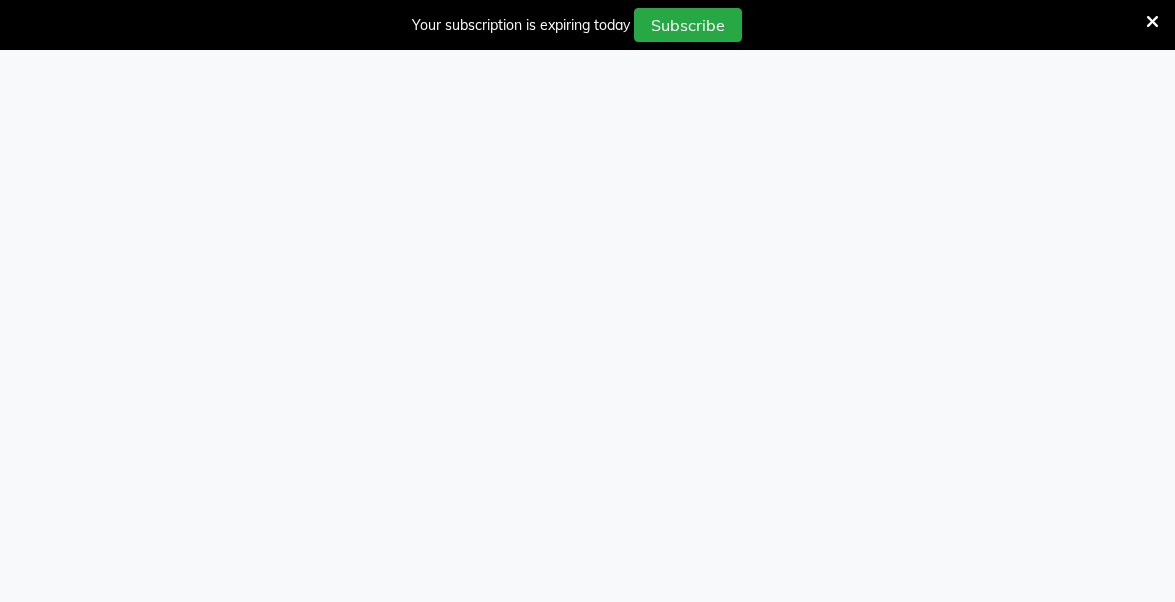 scroll, scrollTop: 0, scrollLeft: 0, axis: both 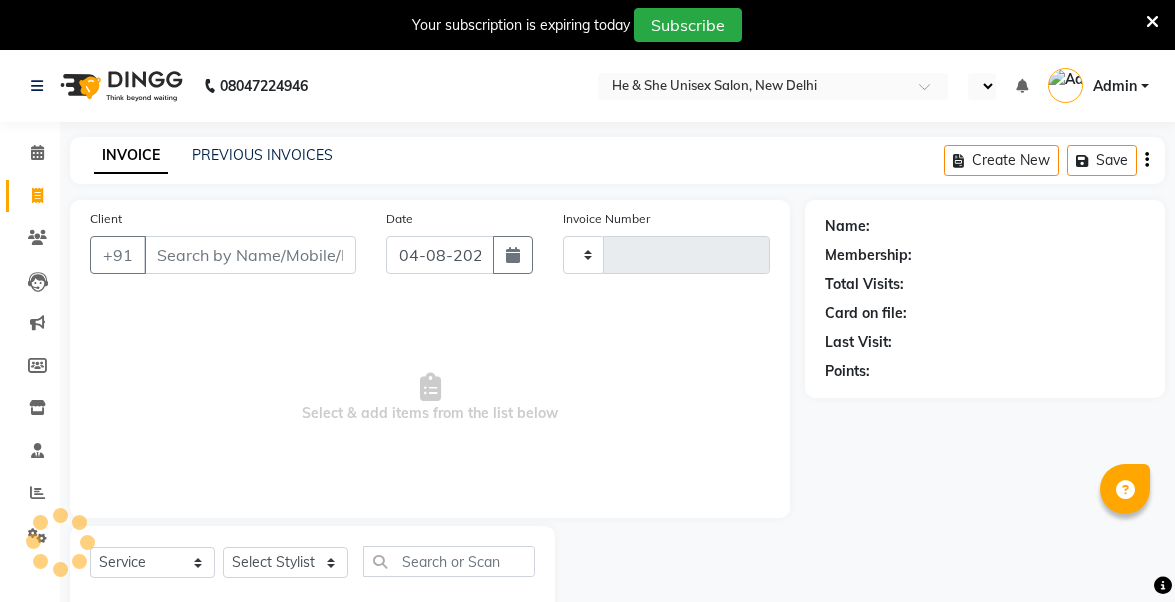 type on "1815" 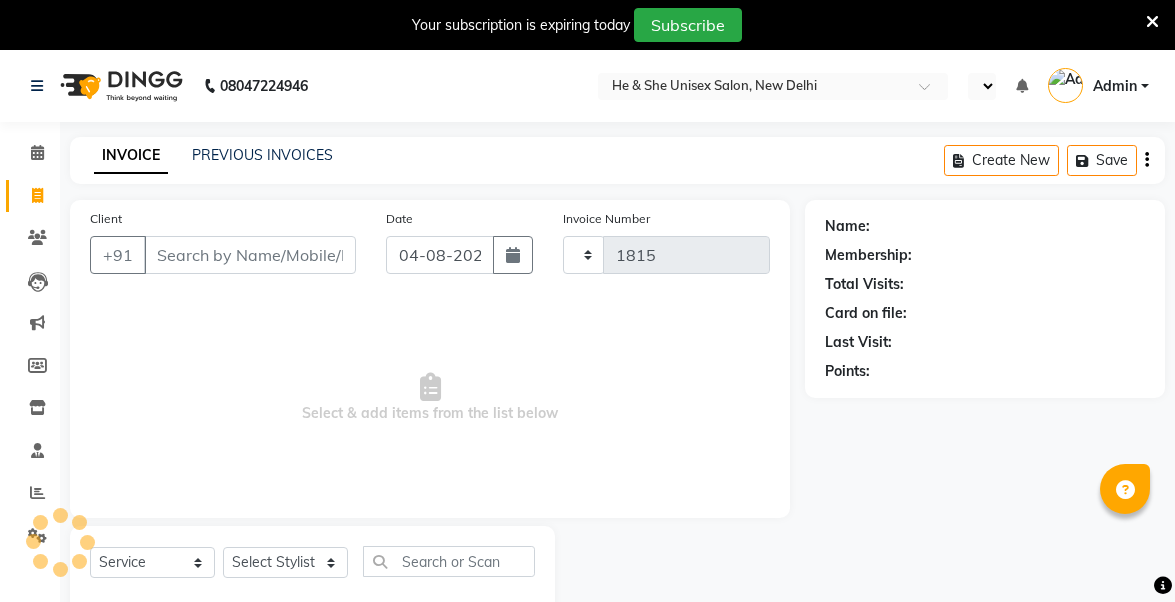 select on "en" 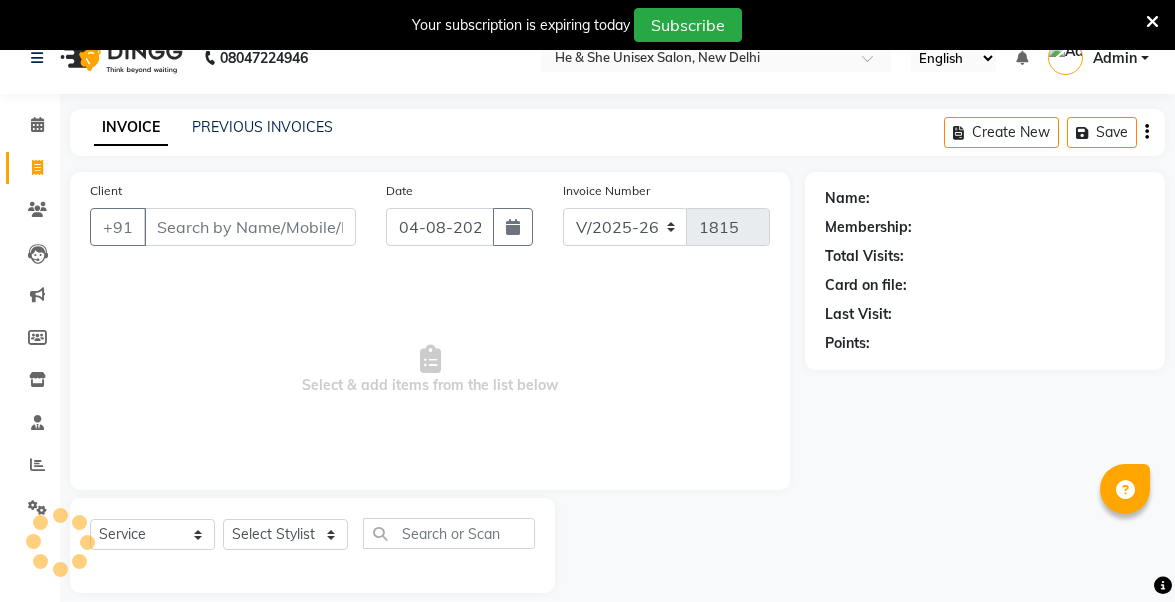 scroll, scrollTop: 33, scrollLeft: 0, axis: vertical 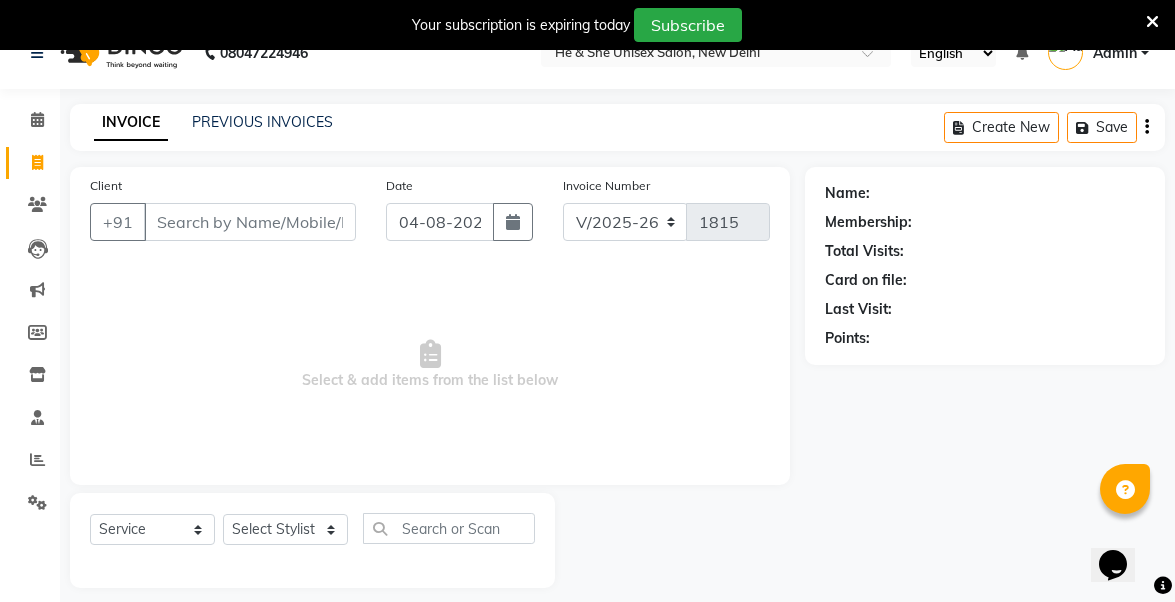 click on "Client" at bounding box center (250, 222) 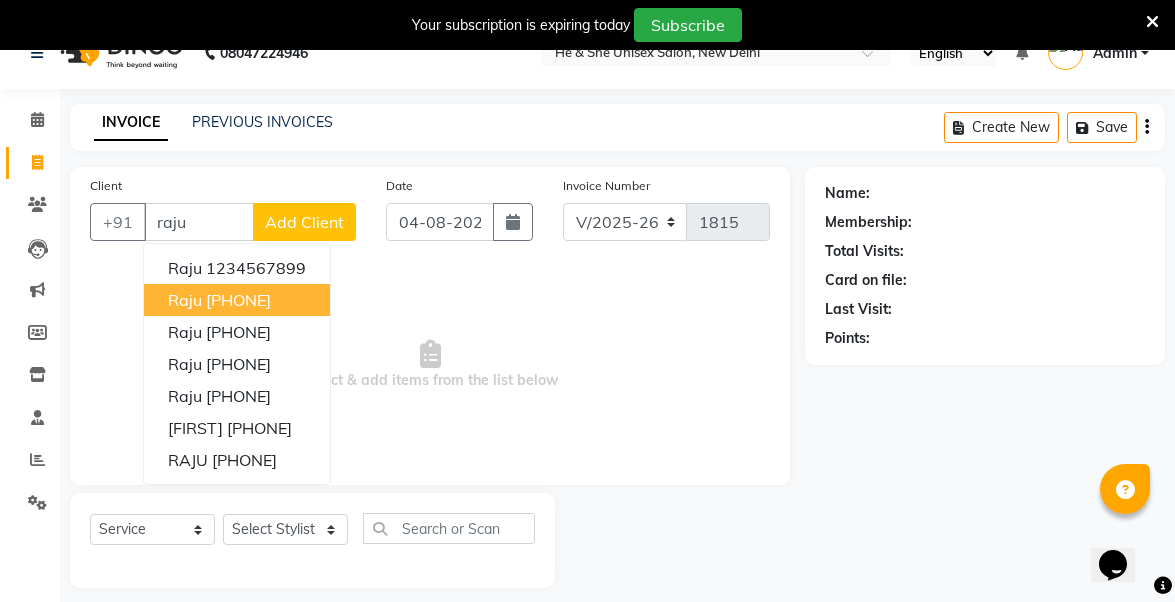 click on "raju" at bounding box center [185, 300] 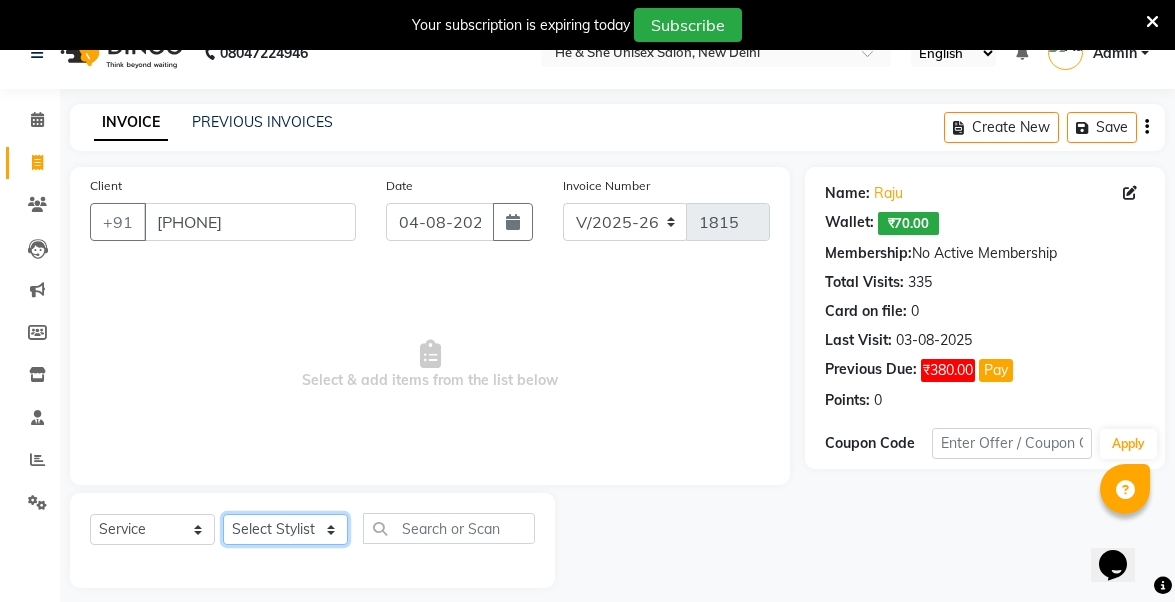 select on "[POSTAL_CODE]" 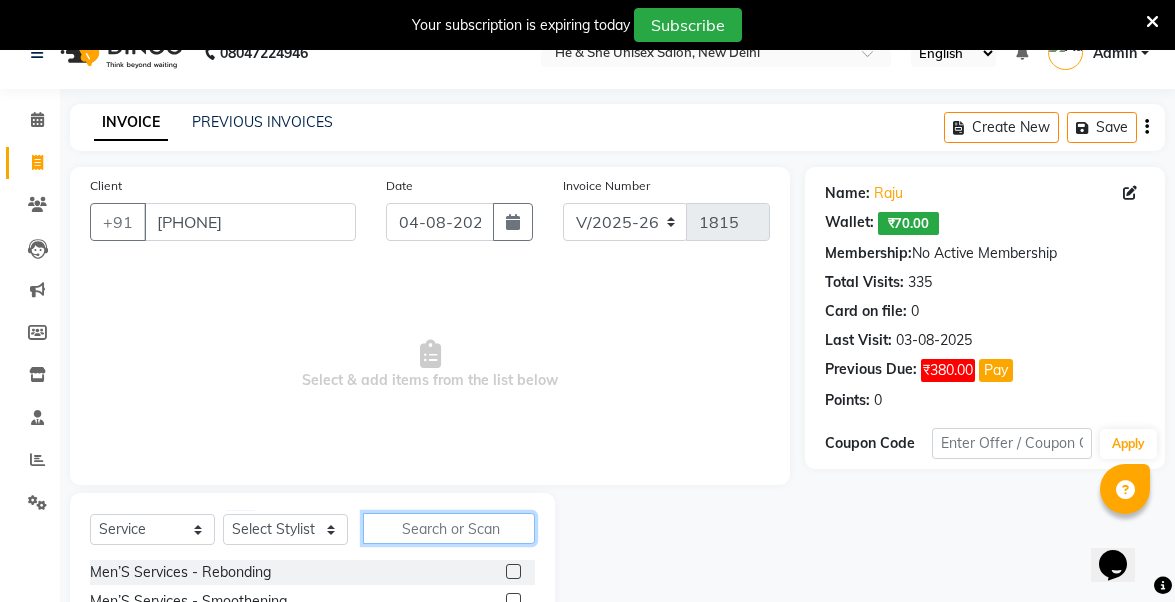 click 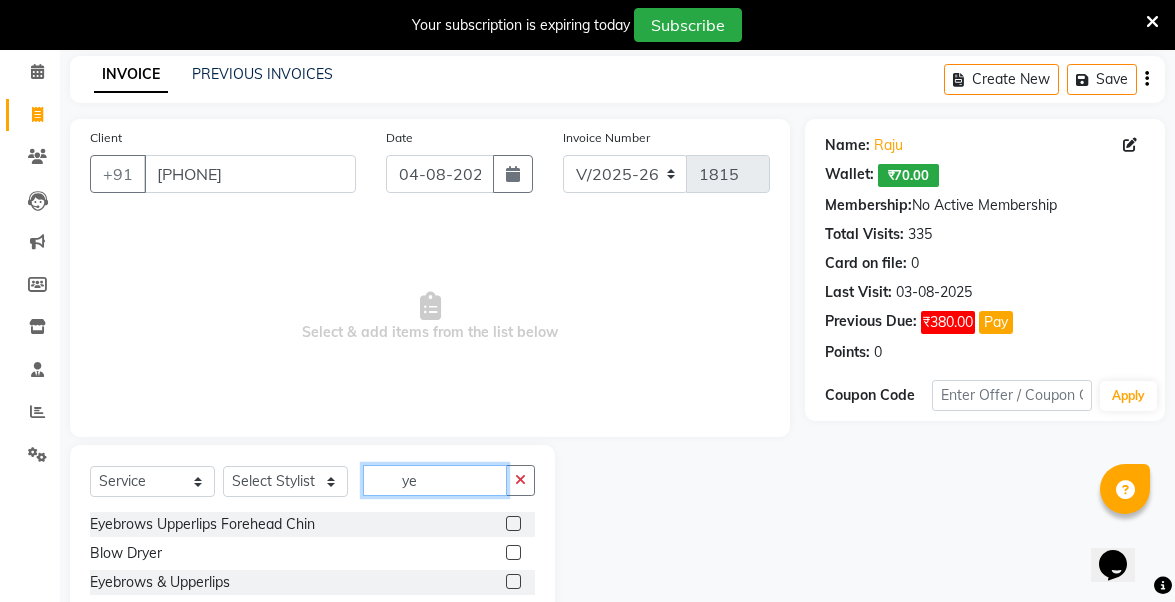 scroll, scrollTop: 98, scrollLeft: 0, axis: vertical 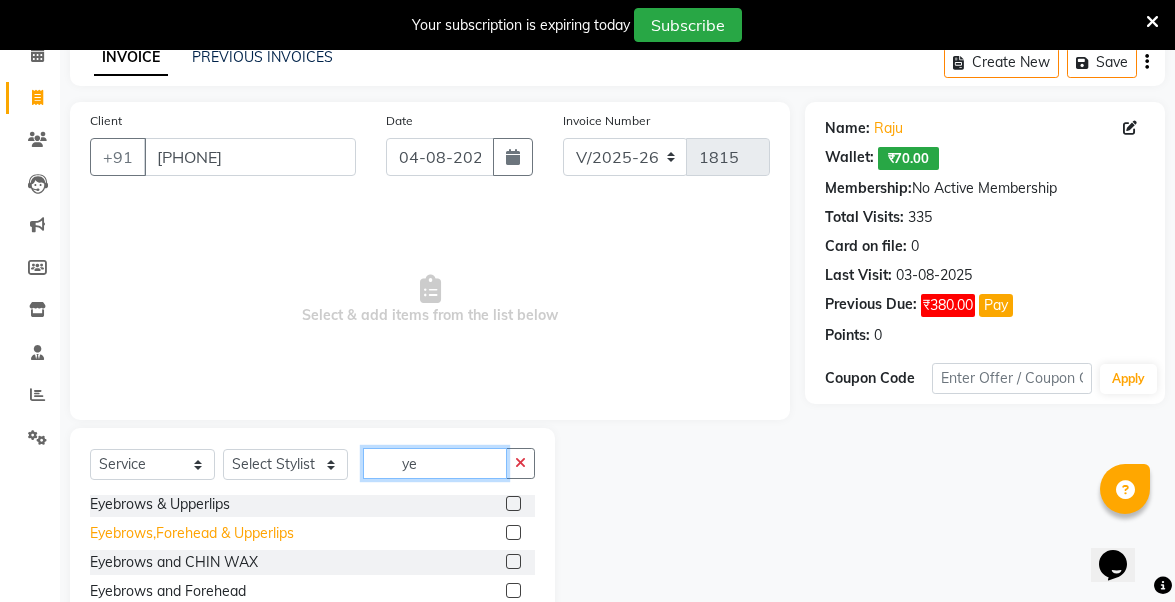 type on "ye" 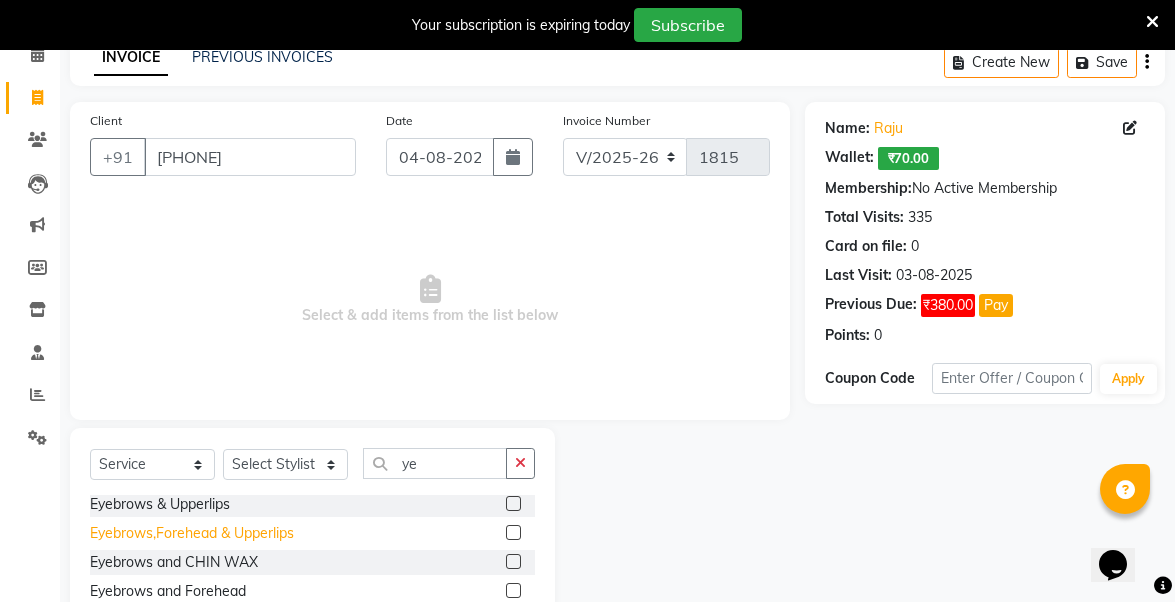 click on "Eyebrows,Forehead & Upperlips" 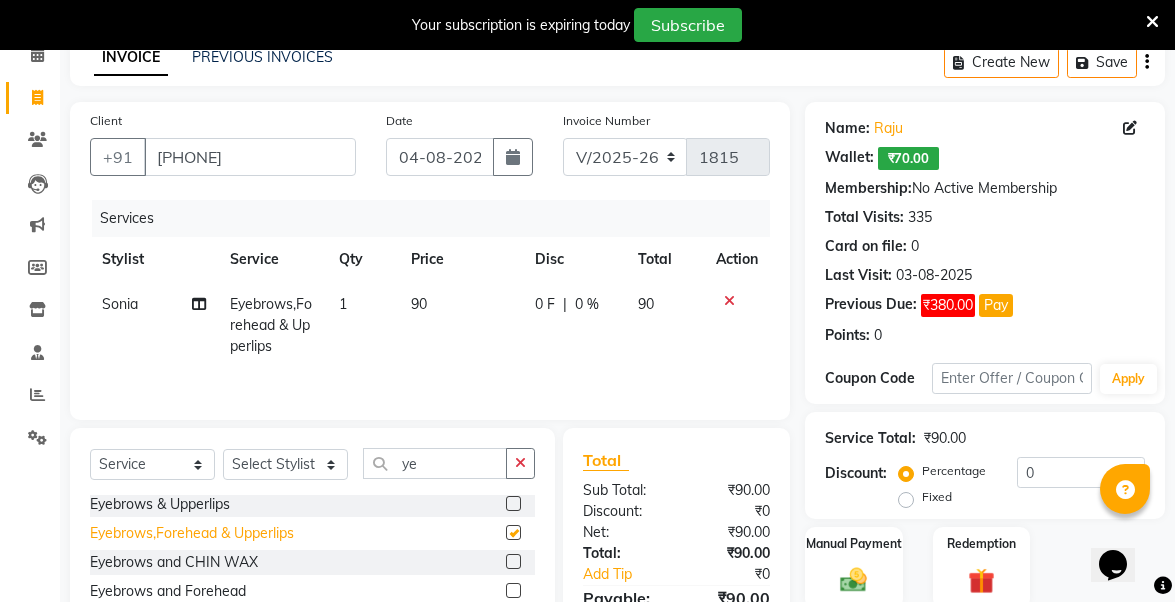 checkbox on "false" 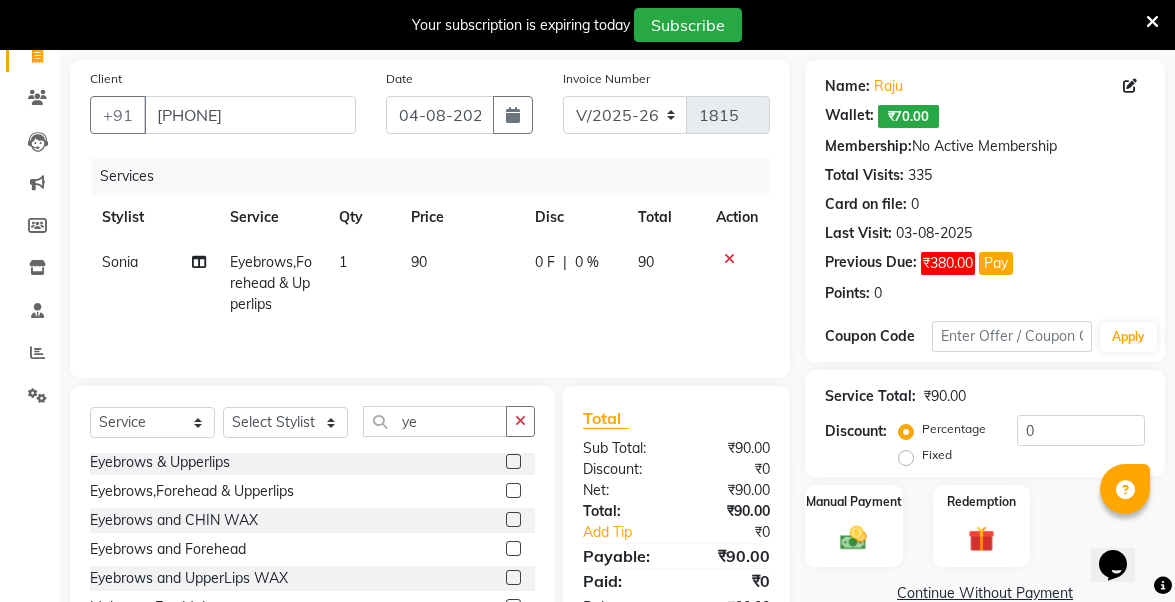 scroll, scrollTop: 148, scrollLeft: 0, axis: vertical 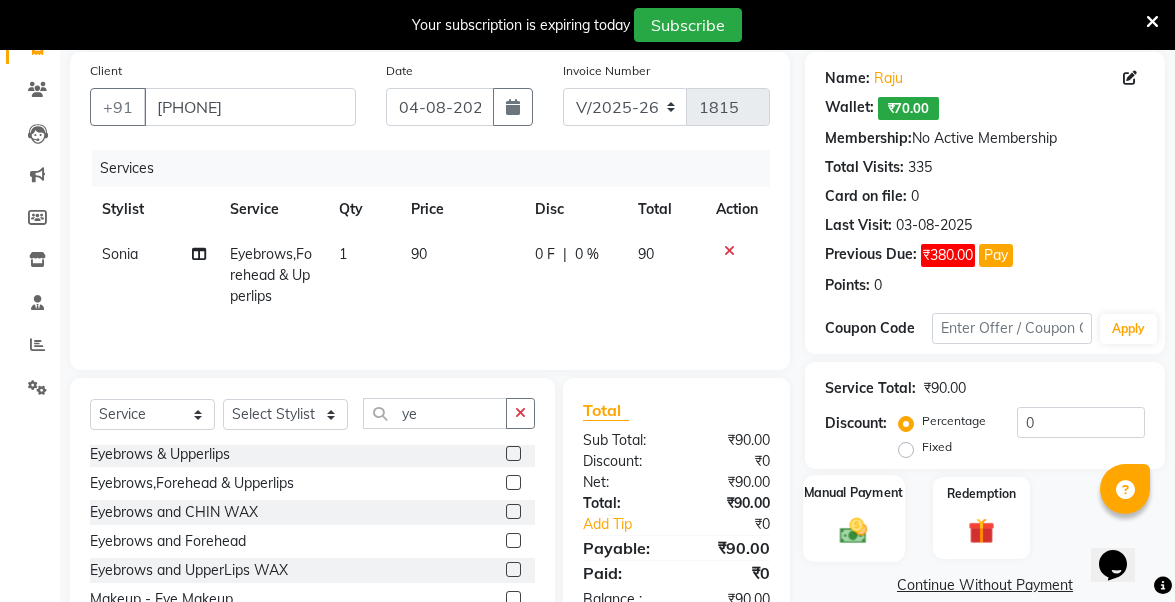 click 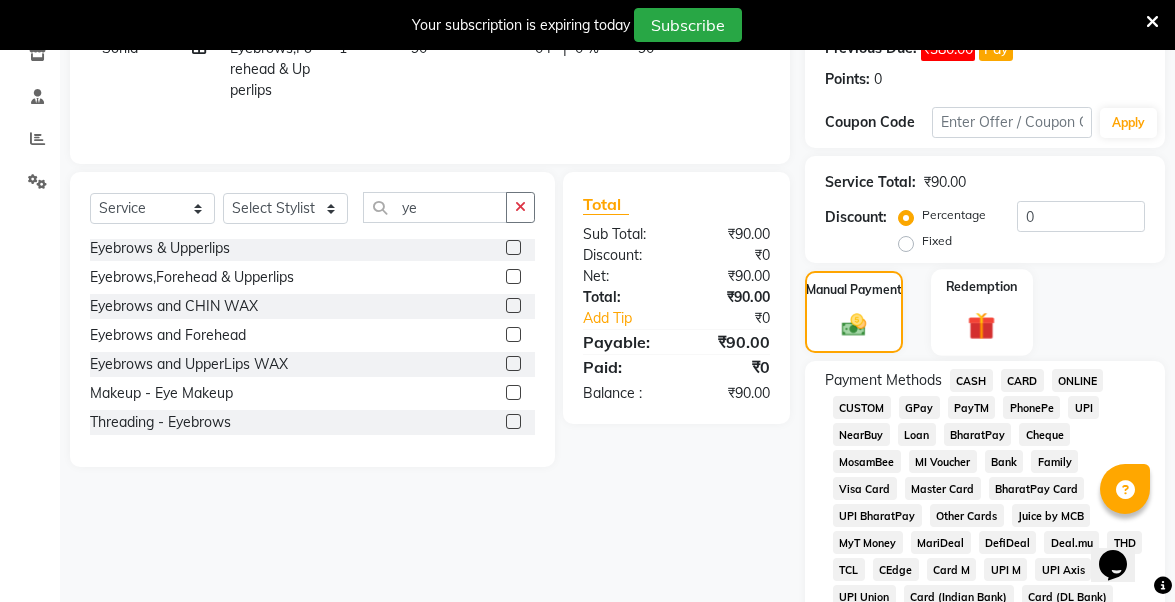 scroll, scrollTop: 411, scrollLeft: 0, axis: vertical 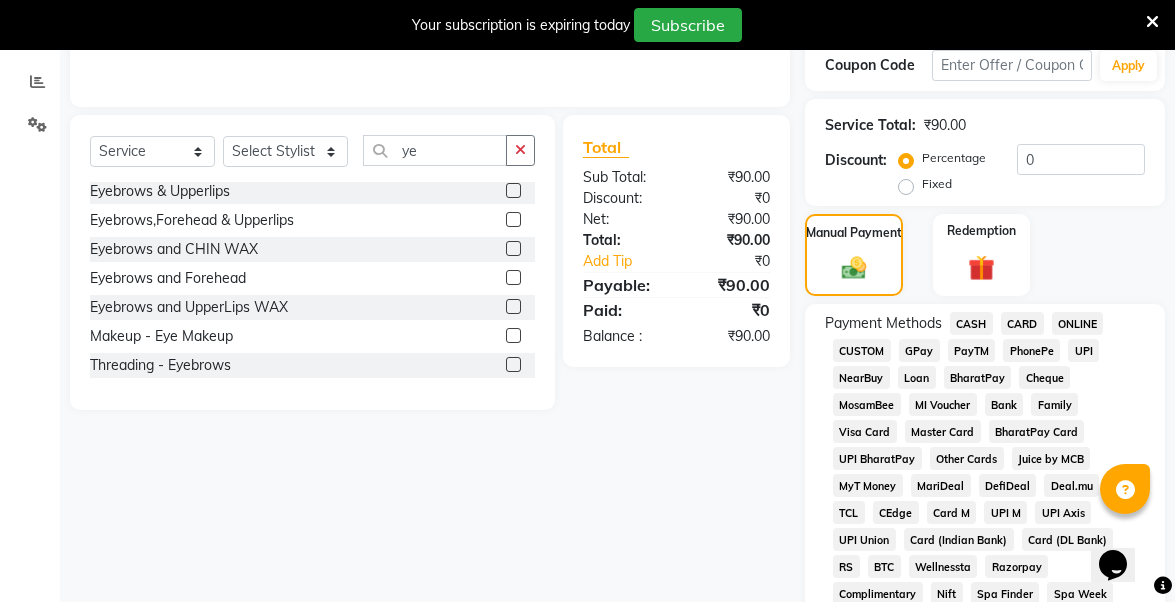 click on "CASH" 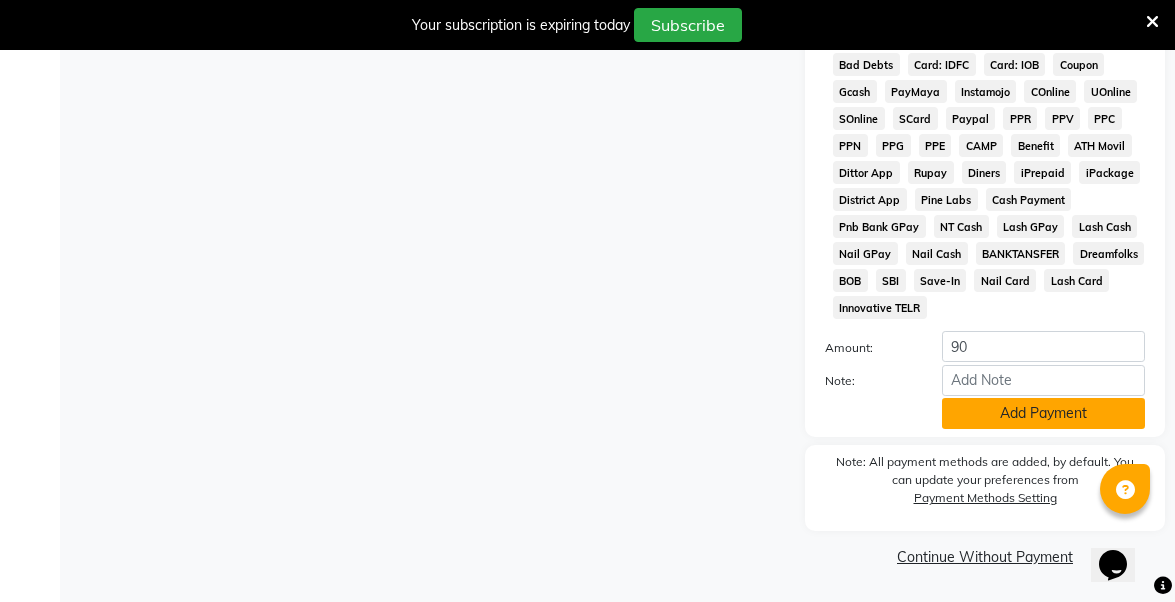 click on "Add Payment" 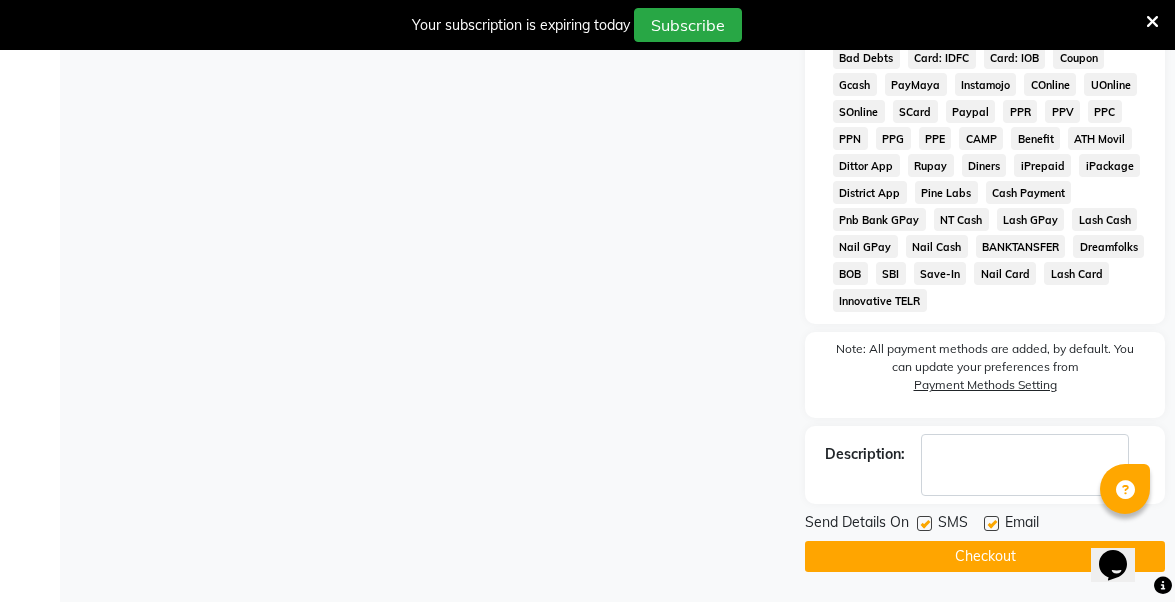 scroll, scrollTop: 1220, scrollLeft: 0, axis: vertical 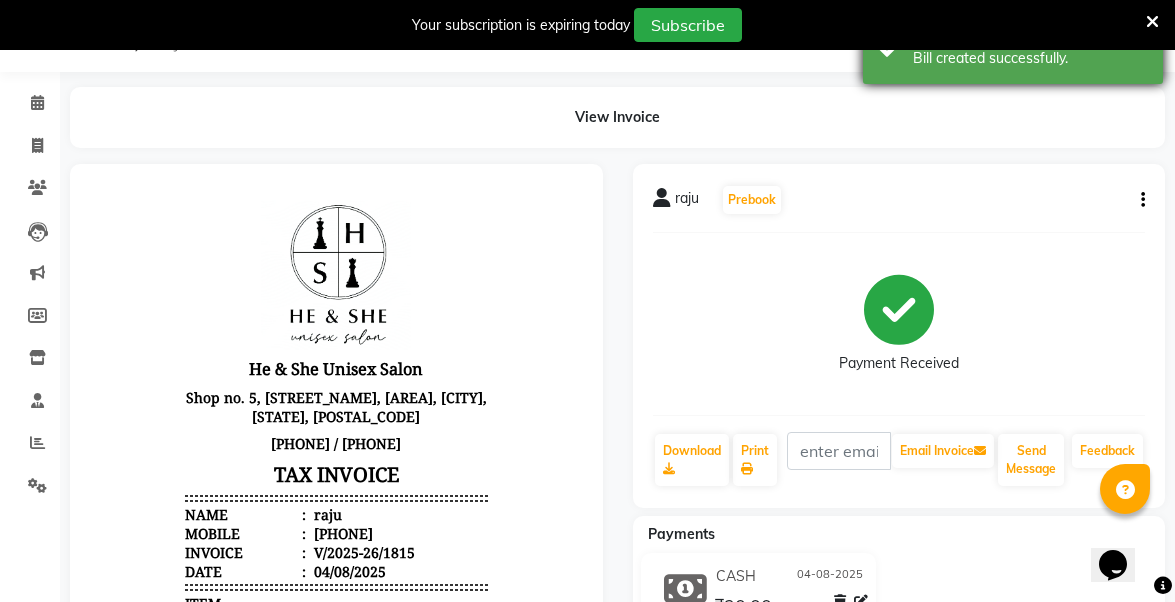 click on "Success   Bill created successfully." at bounding box center [1013, 48] 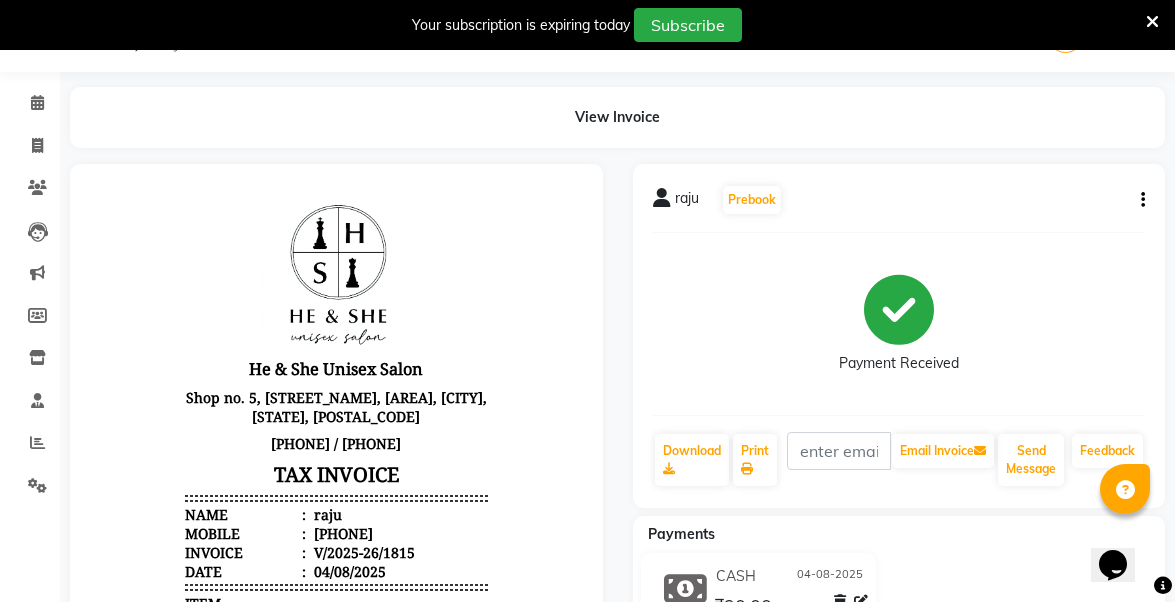 click at bounding box center [1152, 22] 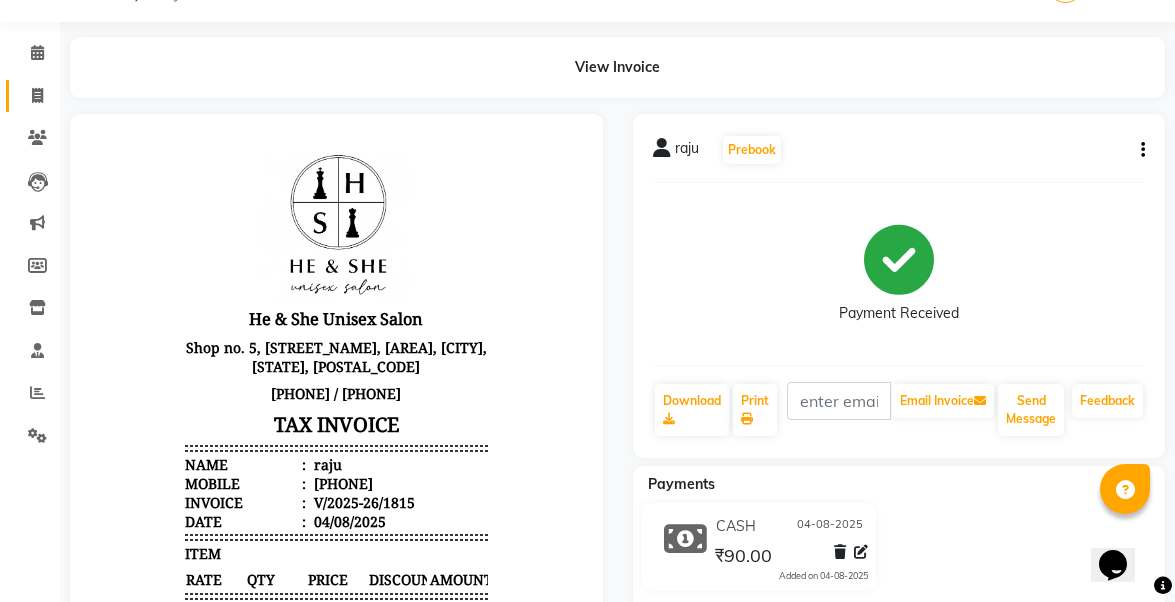 click on "Invoice" 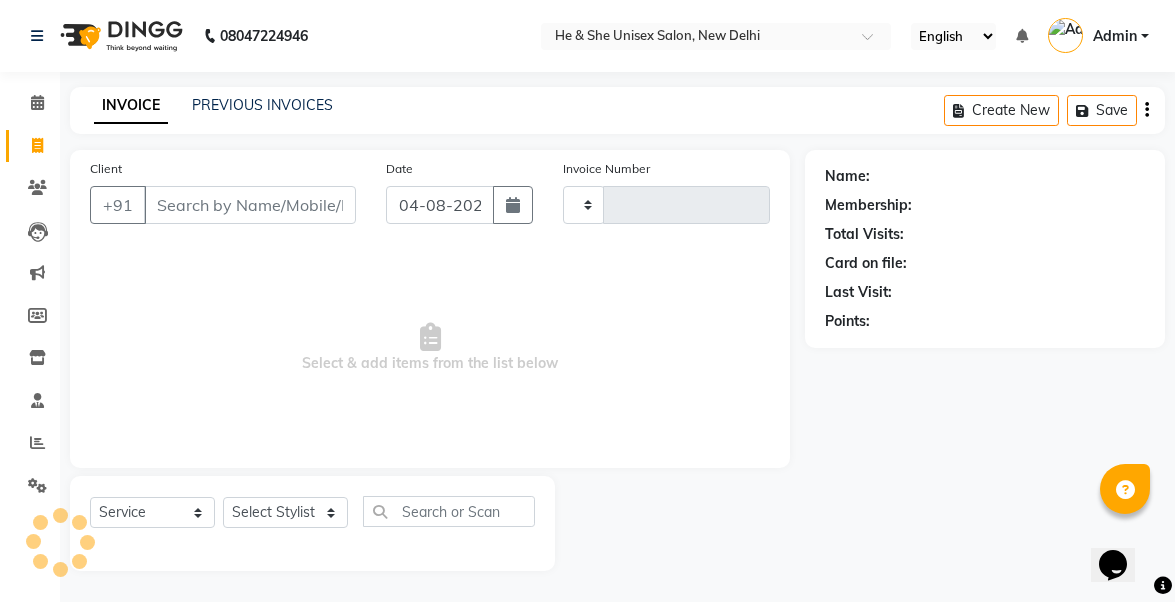 scroll, scrollTop: 27, scrollLeft: 0, axis: vertical 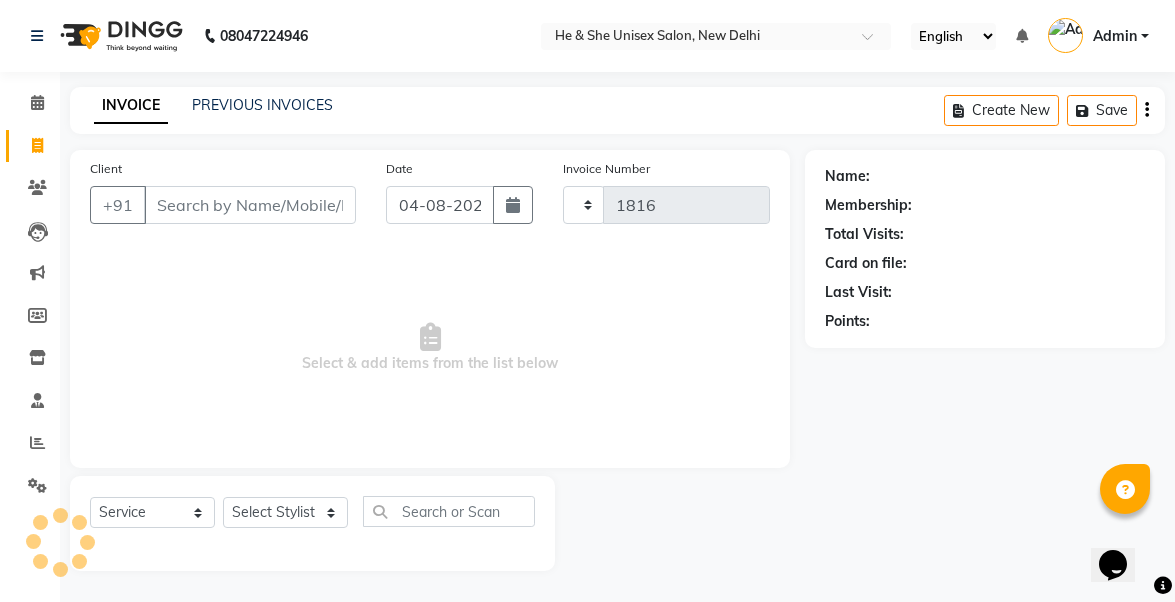 select on "4745" 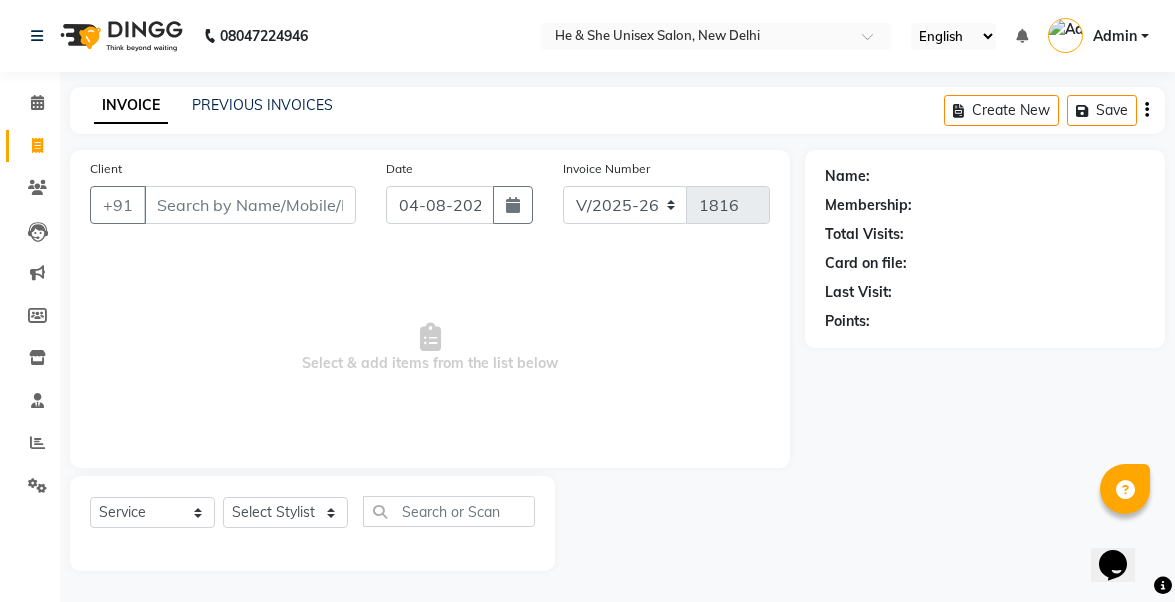 click on "Calendar" 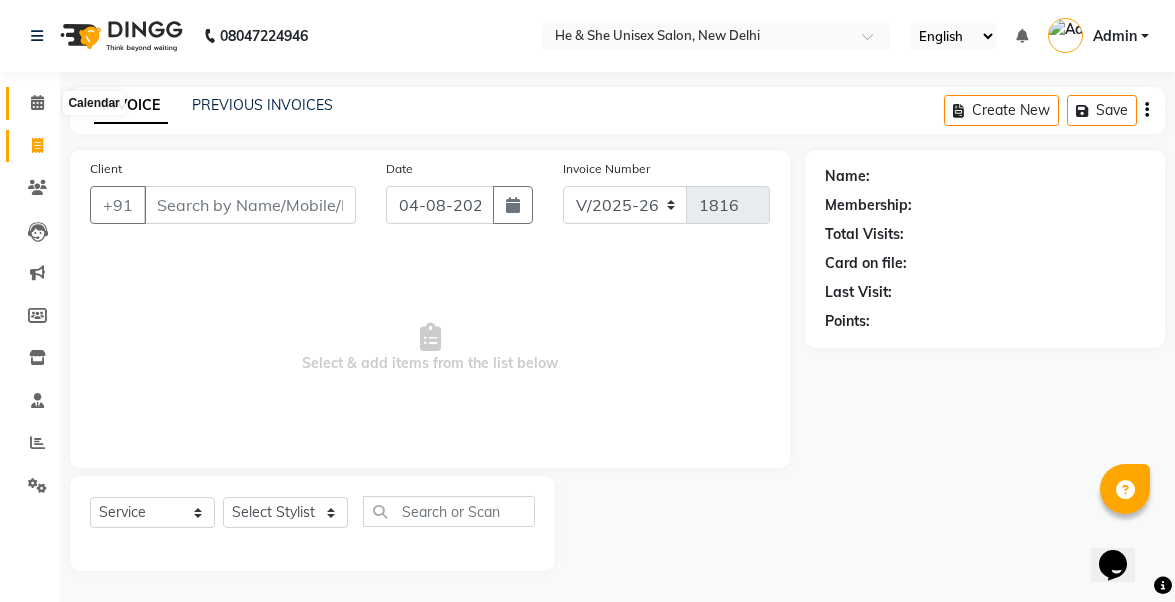 click 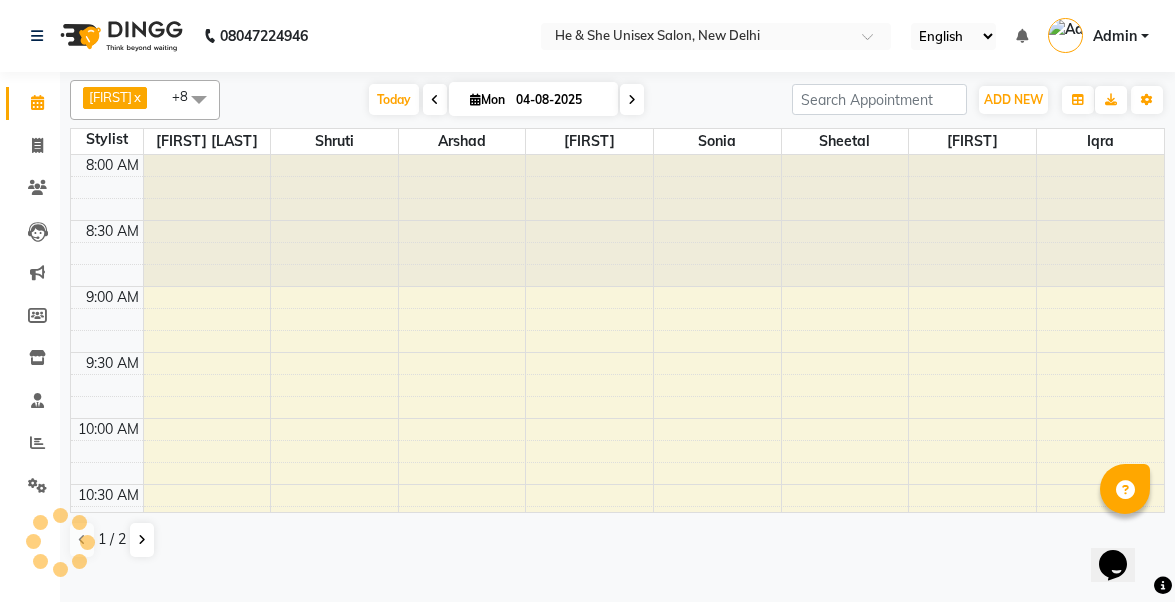 scroll, scrollTop: 0, scrollLeft: 0, axis: both 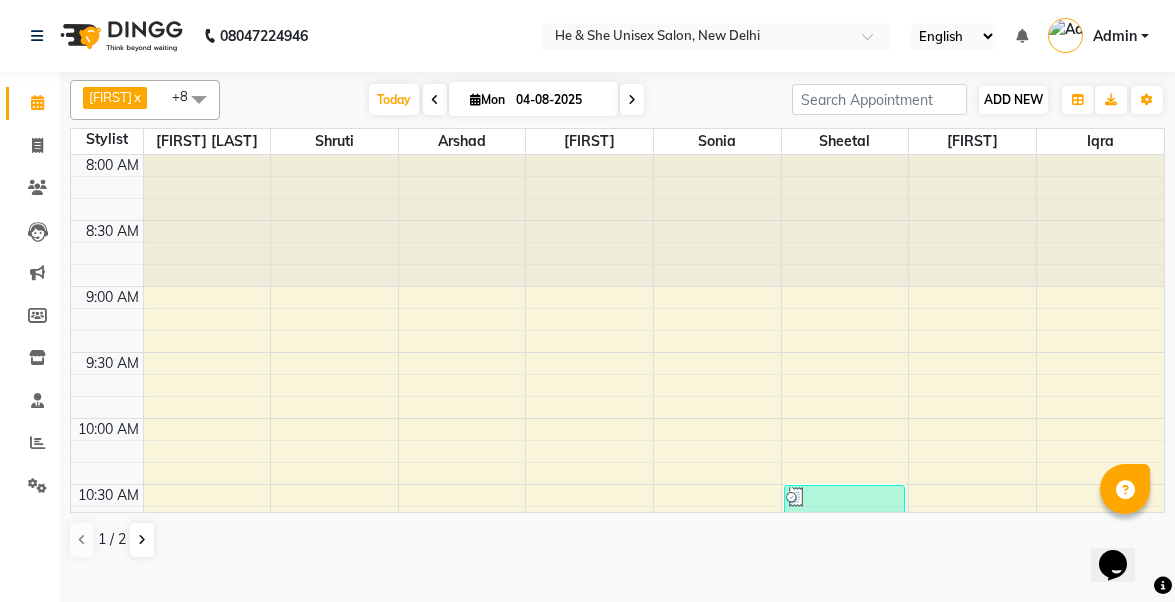 click on "ADD NEW" at bounding box center [1013, 99] 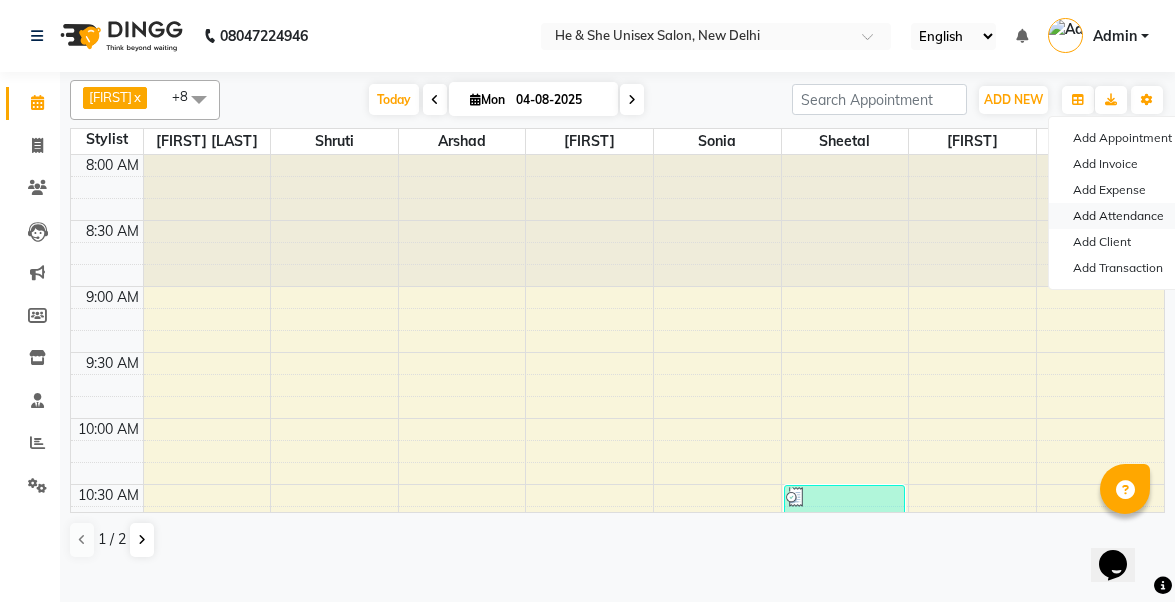 click on "Add Attendance" at bounding box center [1128, 216] 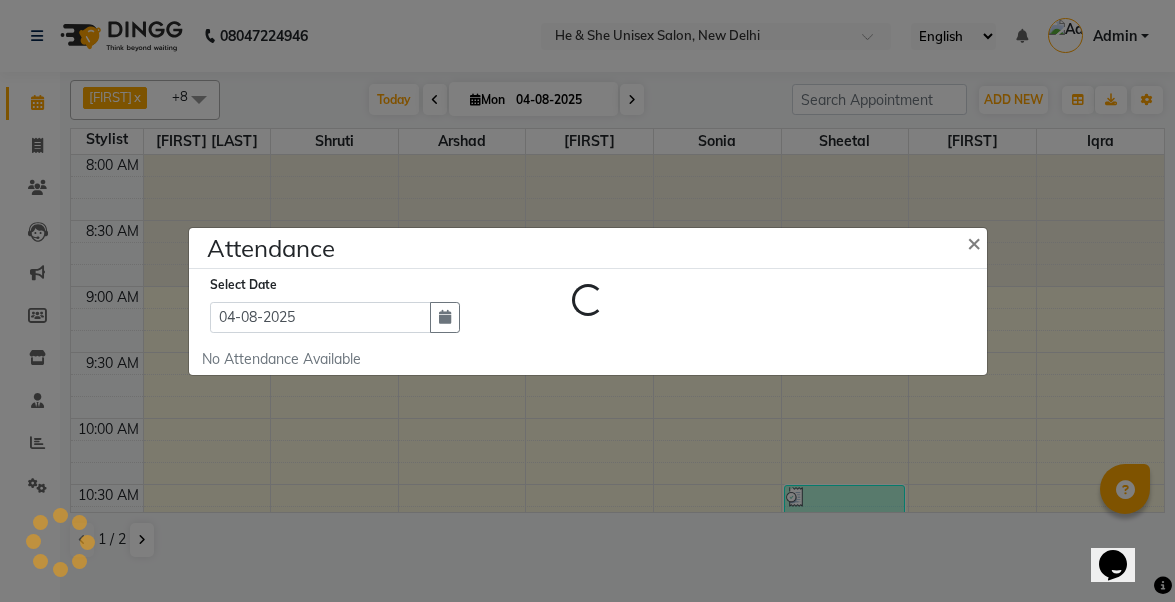 select on "A" 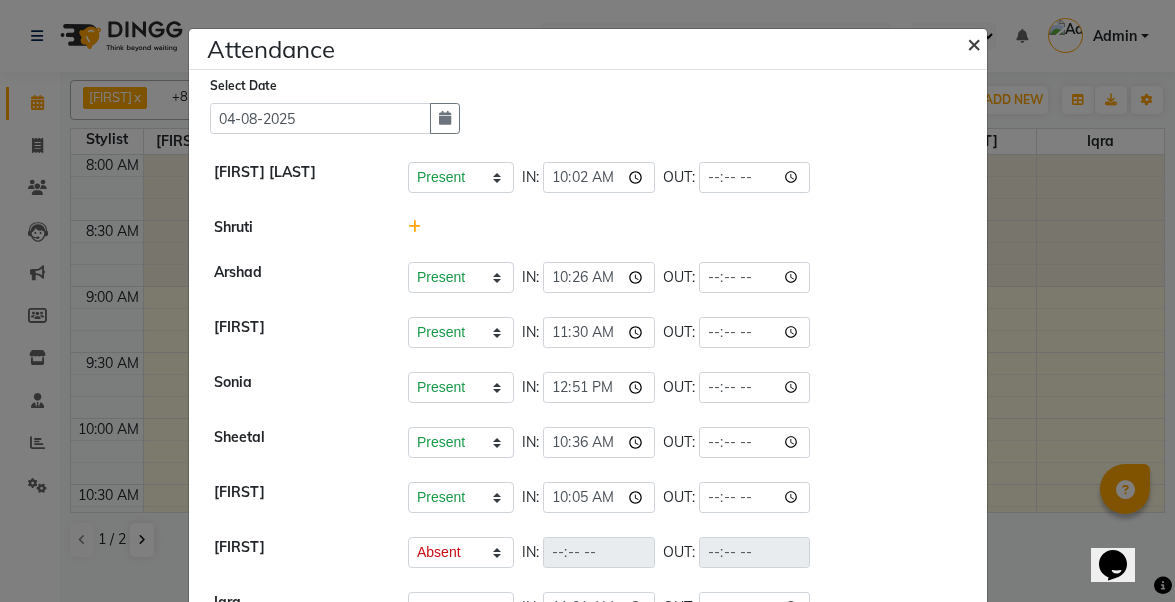 click on "×" 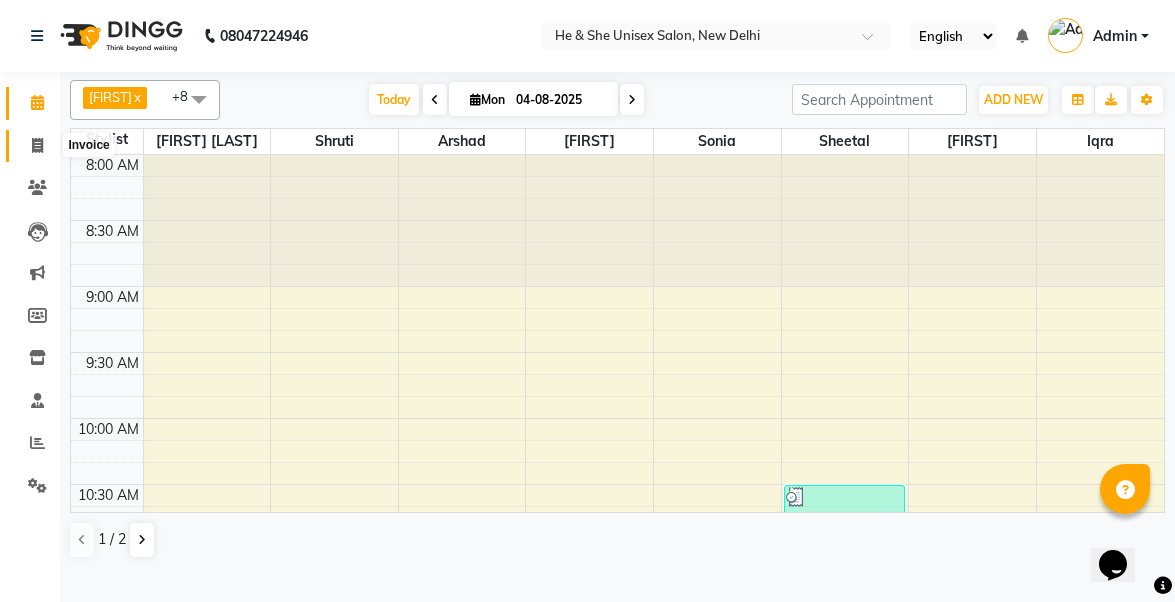 click 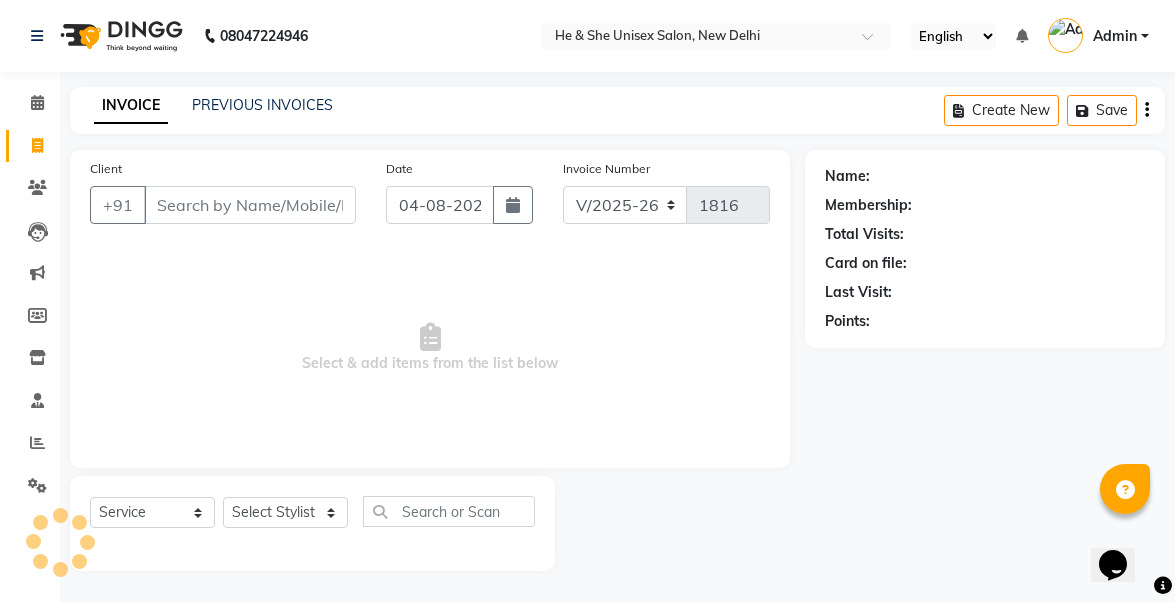 click on "Client" at bounding box center [250, 205] 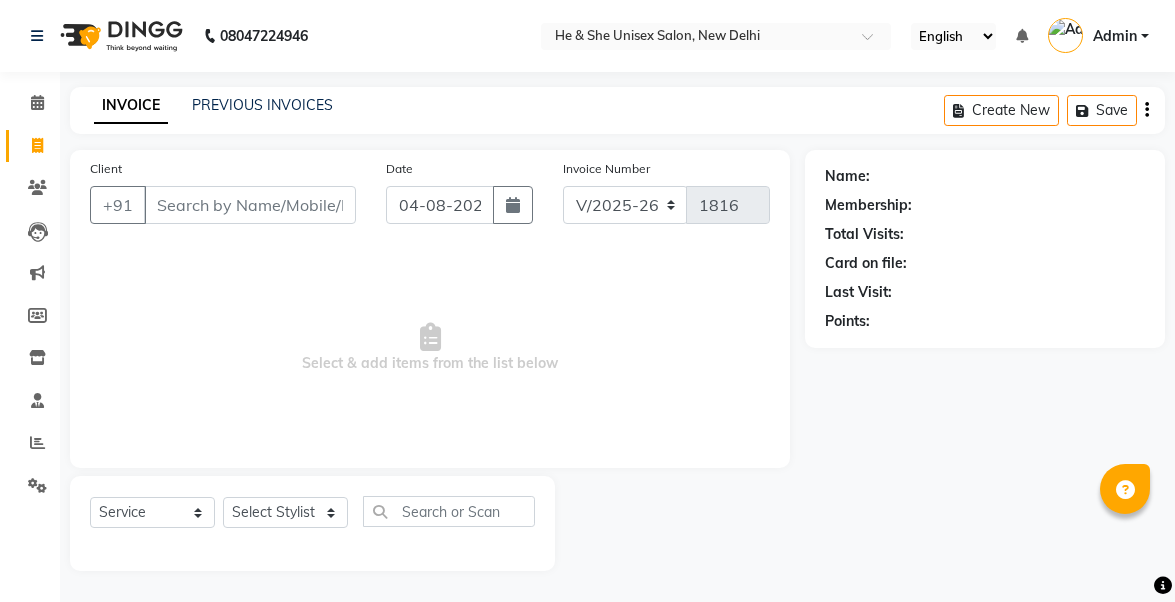 click on "Client" at bounding box center (250, 205) 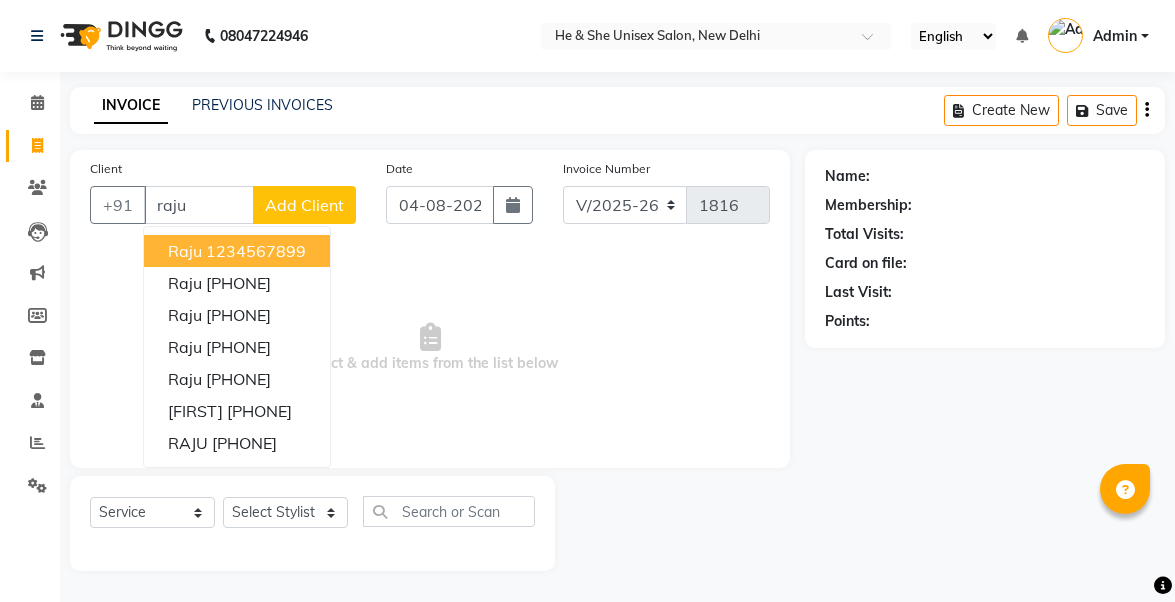 click on "raju" at bounding box center [199, 205] 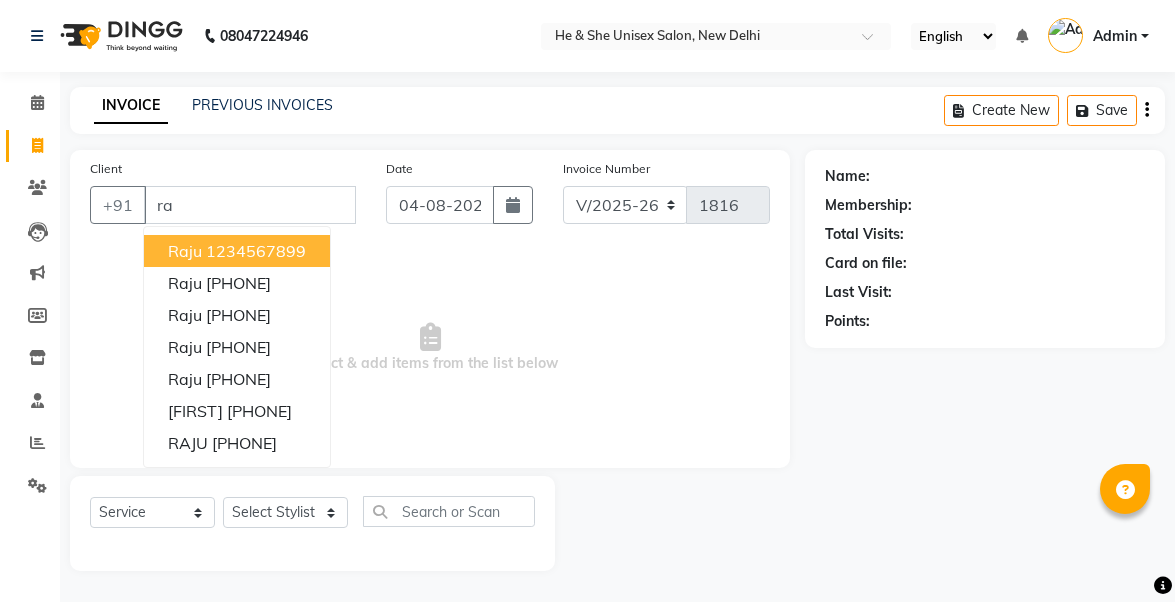 type on "r" 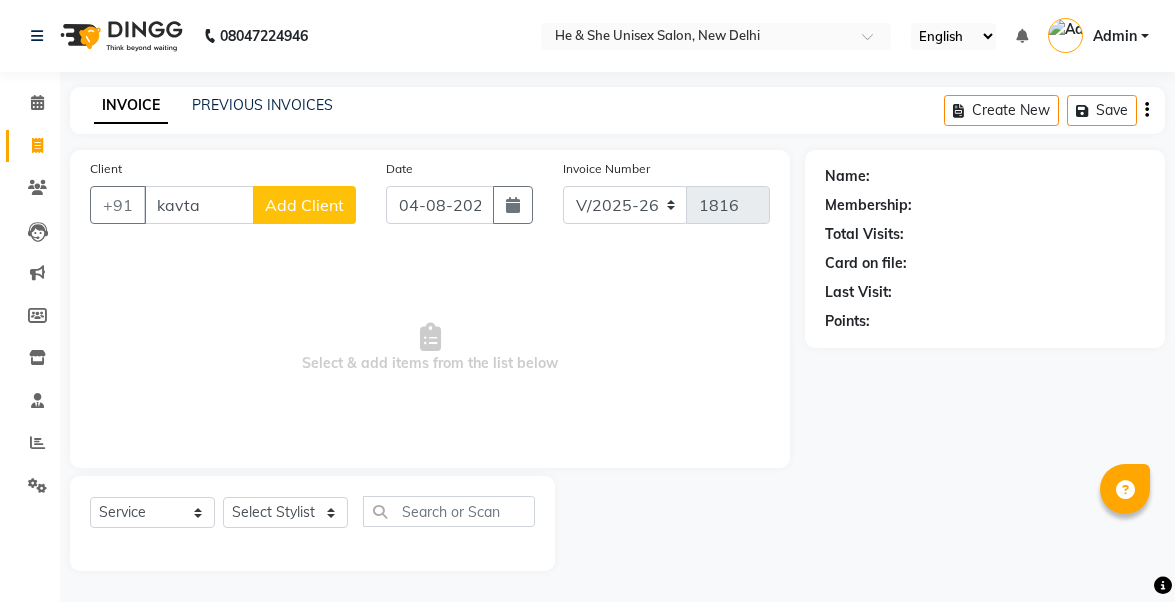 click on "kavta" at bounding box center (199, 205) 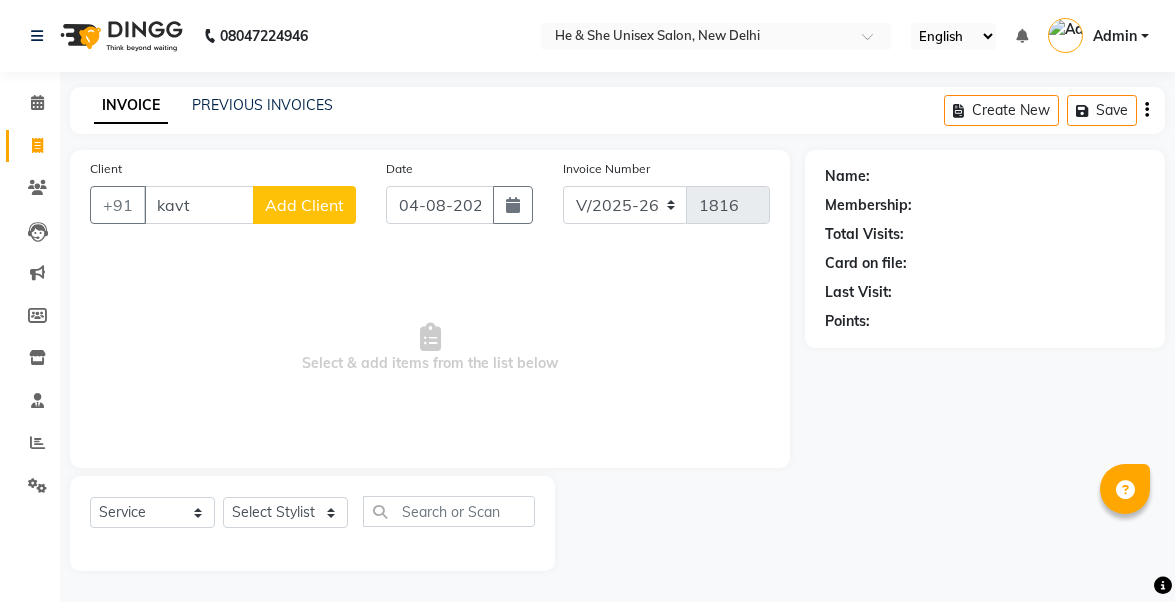 type on "kav" 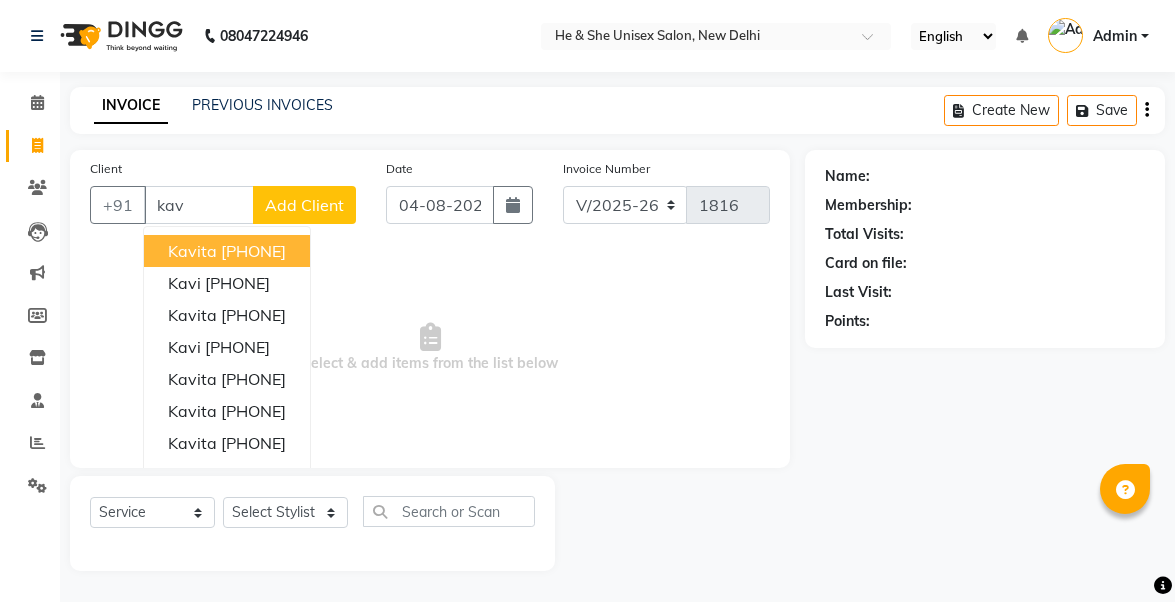 click on "kav" at bounding box center (199, 205) 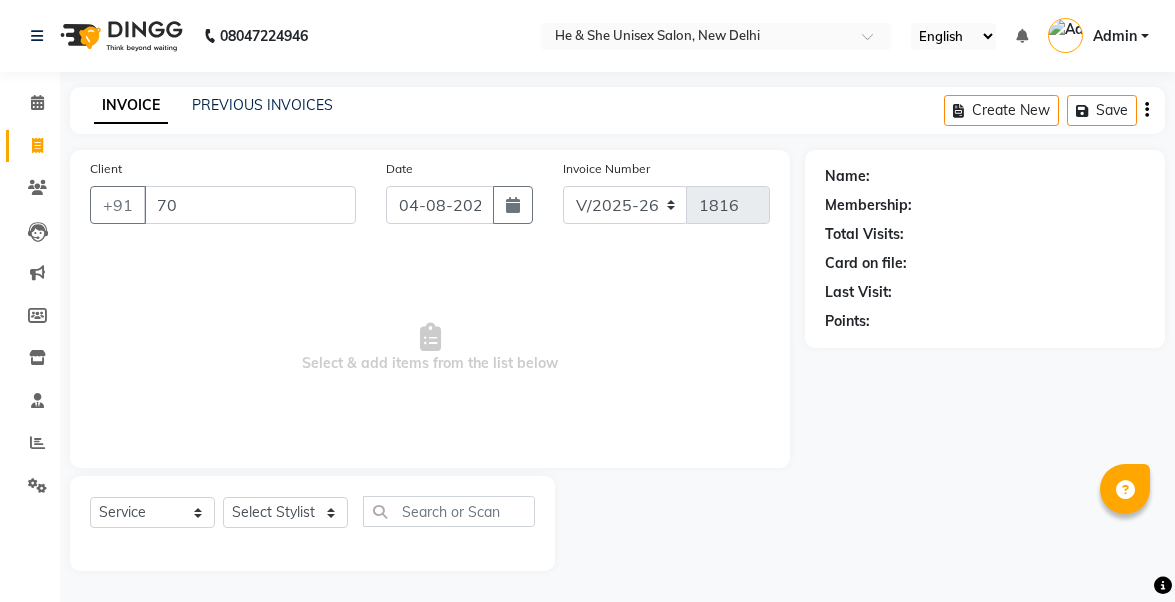 click on "70" at bounding box center (250, 205) 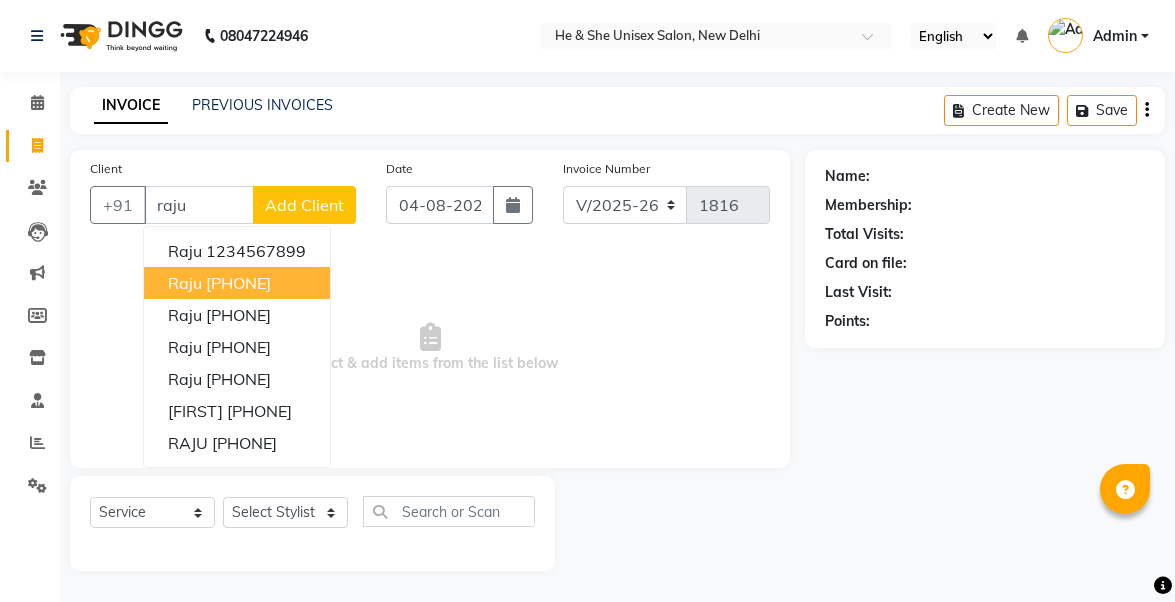 click on "[PHONE]" at bounding box center (238, 283) 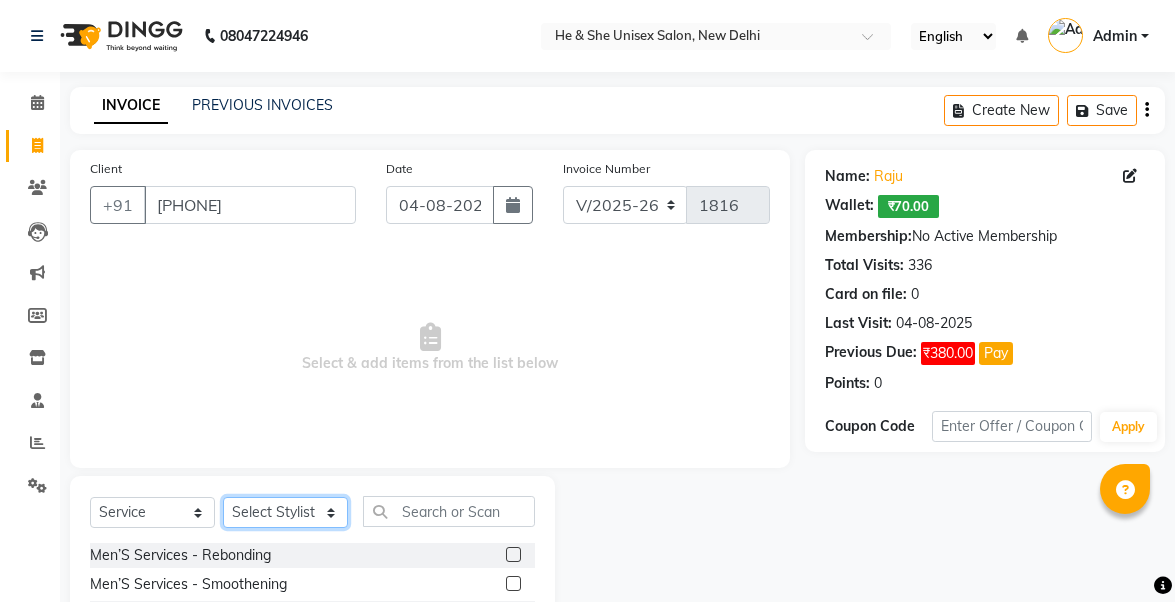 select on "73954" 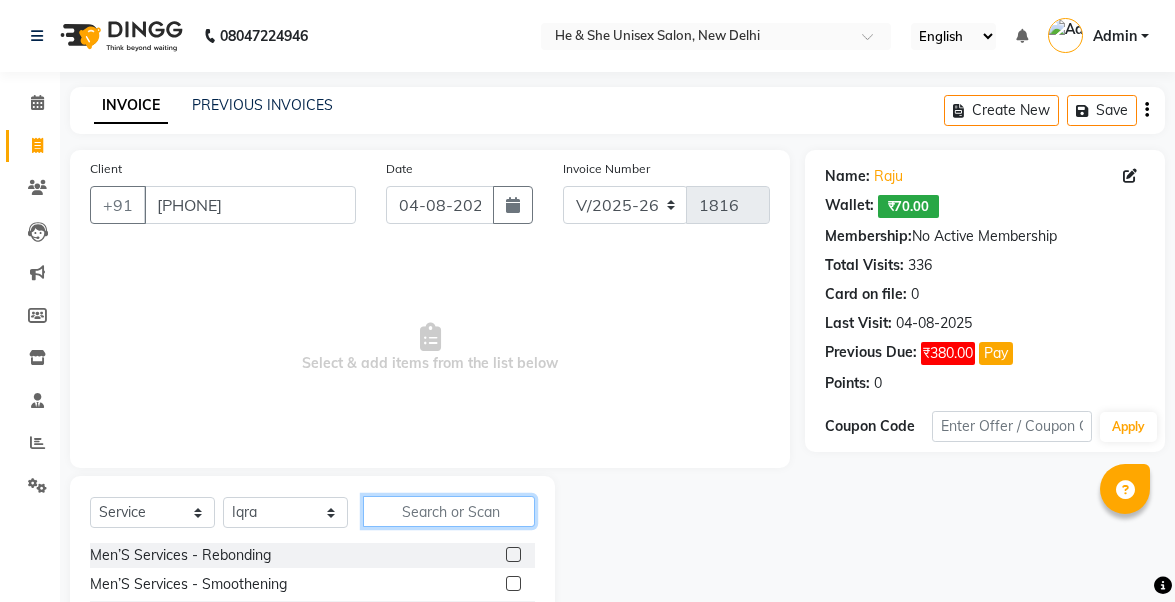 click 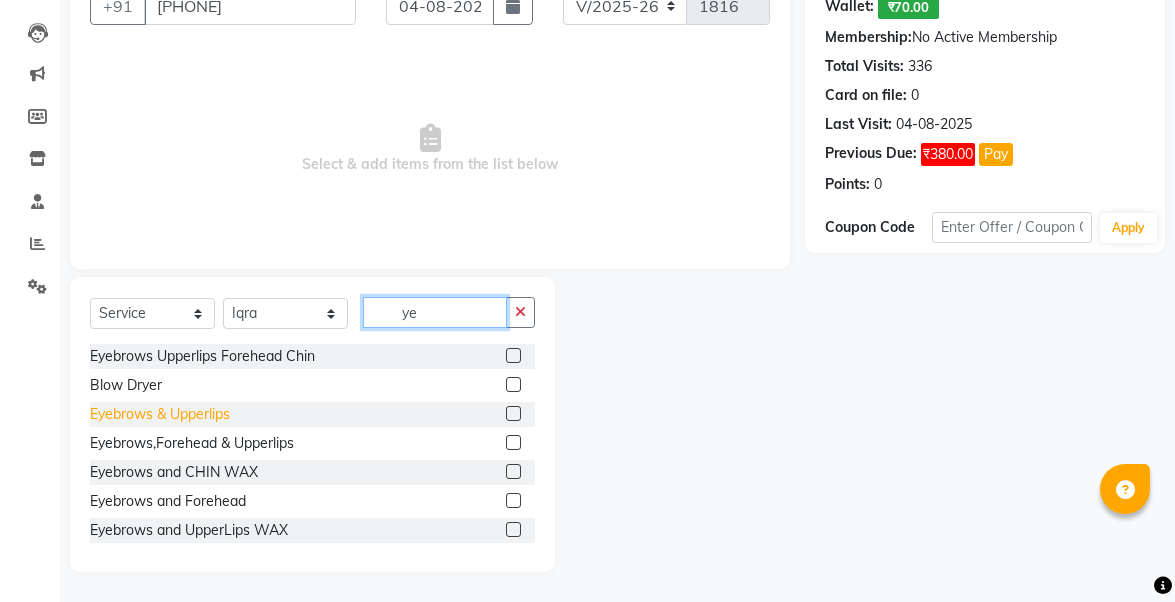 scroll, scrollTop: 227, scrollLeft: 0, axis: vertical 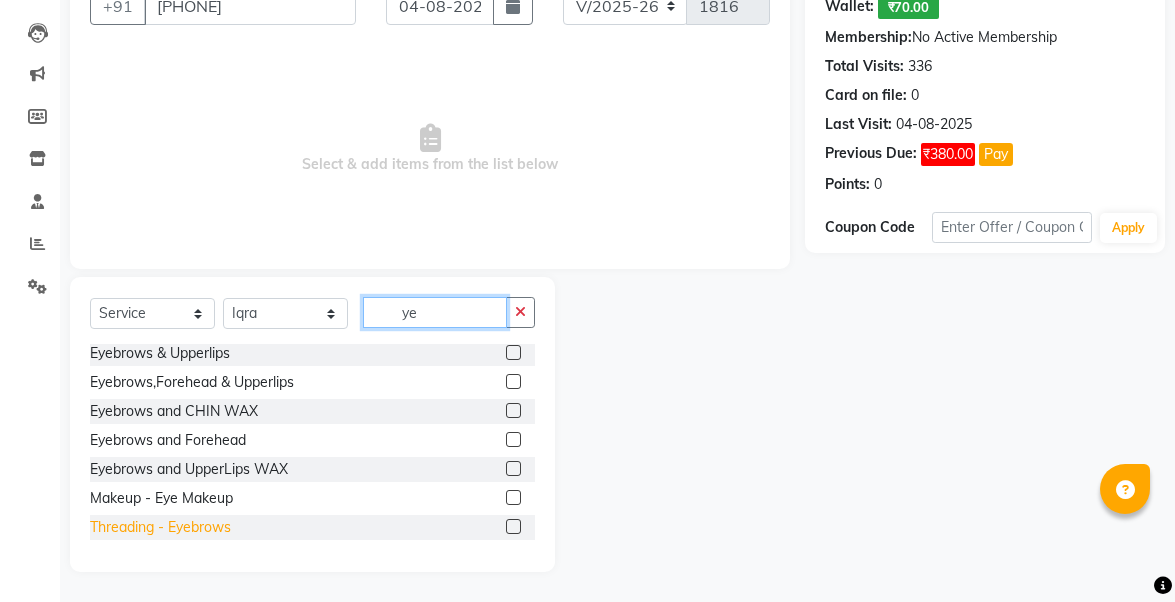 type on "ye" 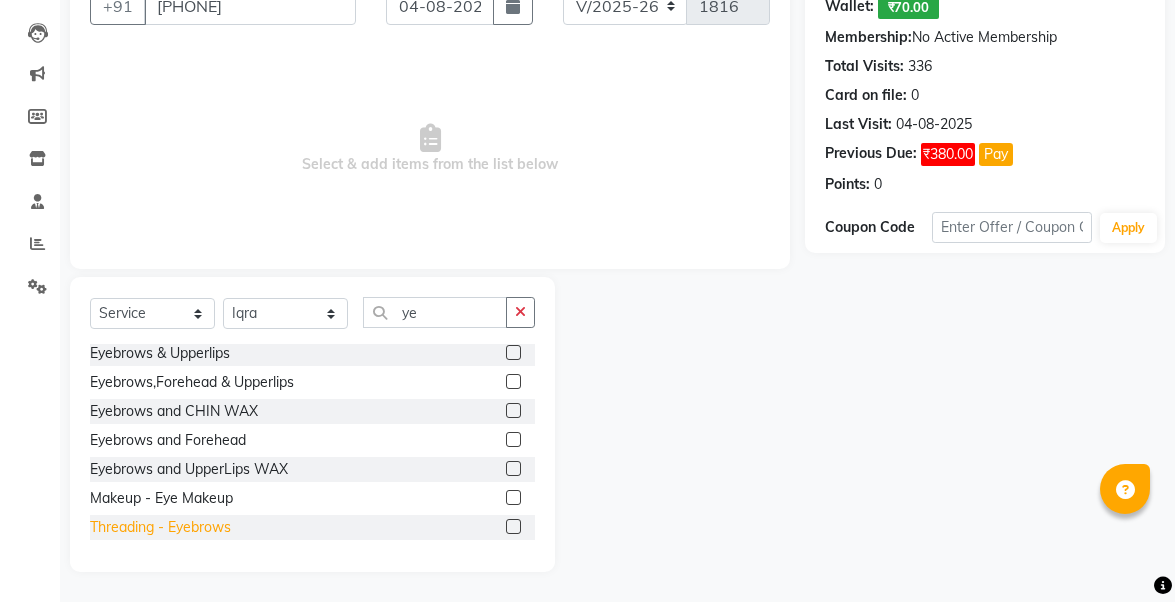 click on "Threading - Eyebrows" 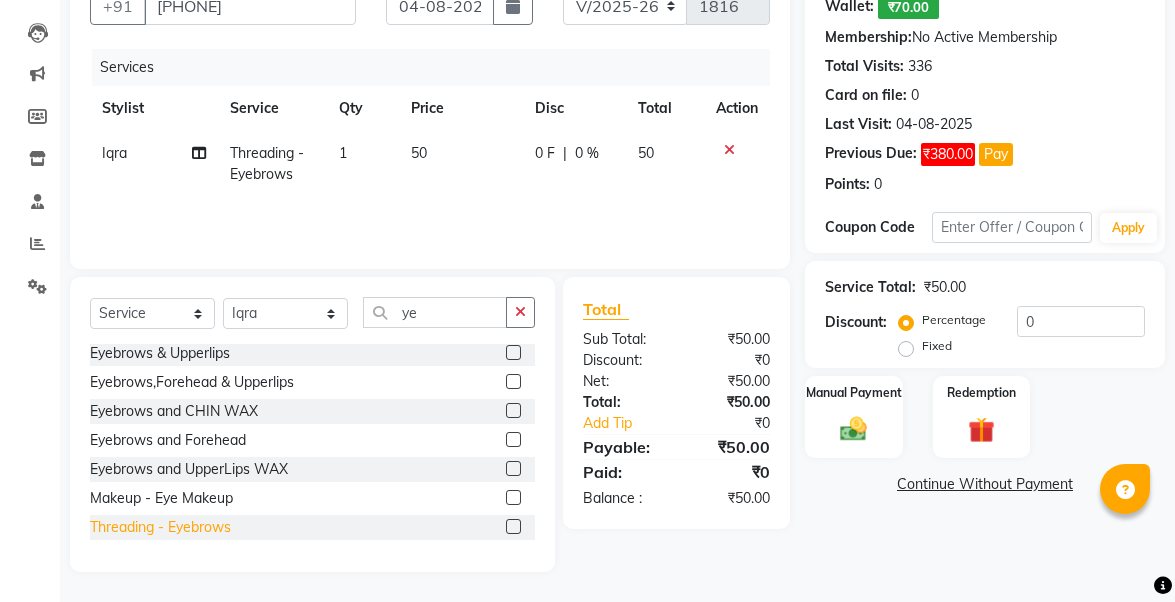 click on "Threading - Eyebrows" 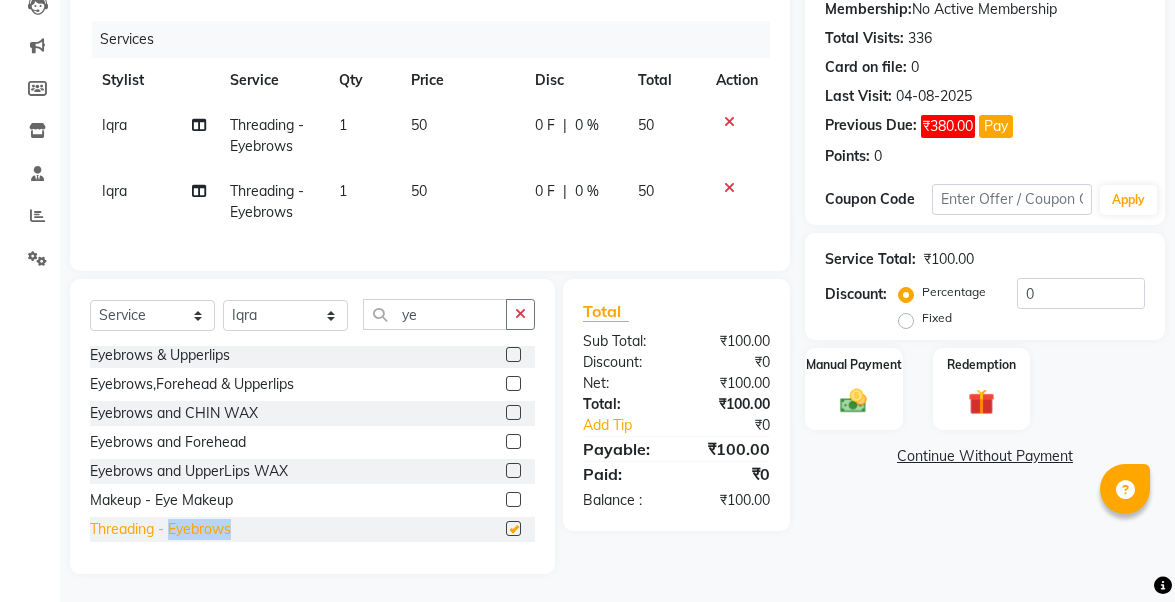 checkbox on "false" 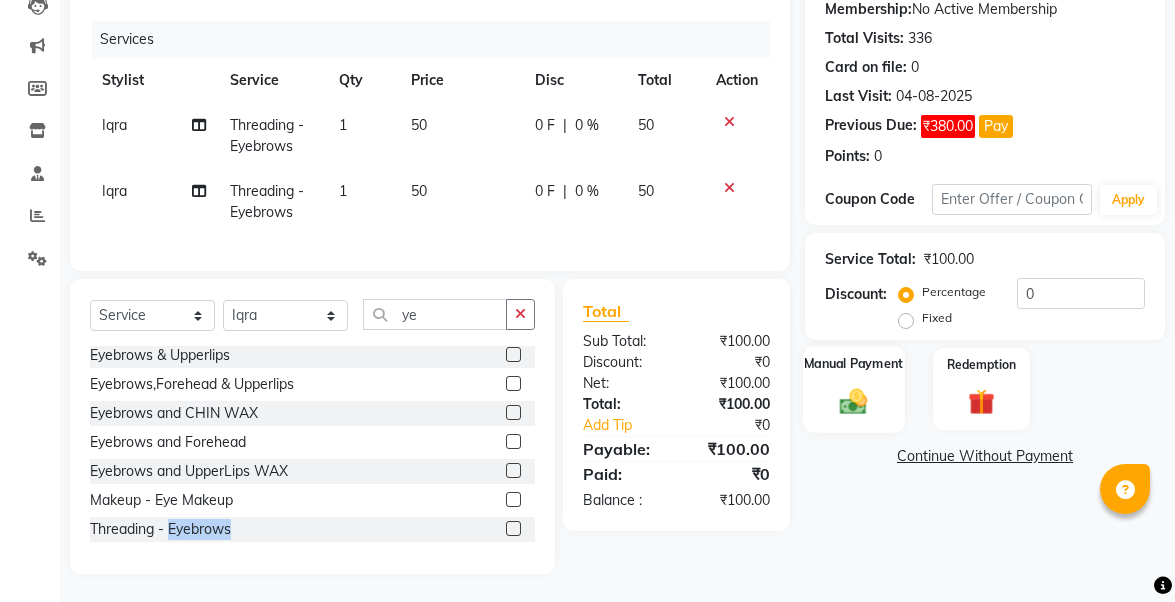click on "Manual Payment" 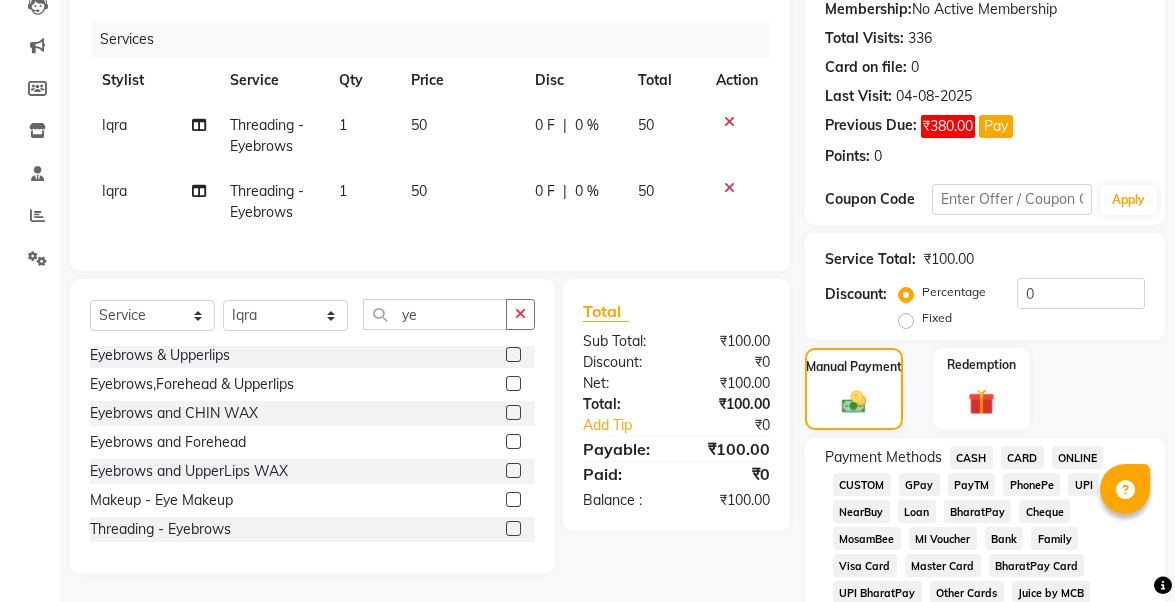 click on "CASH" 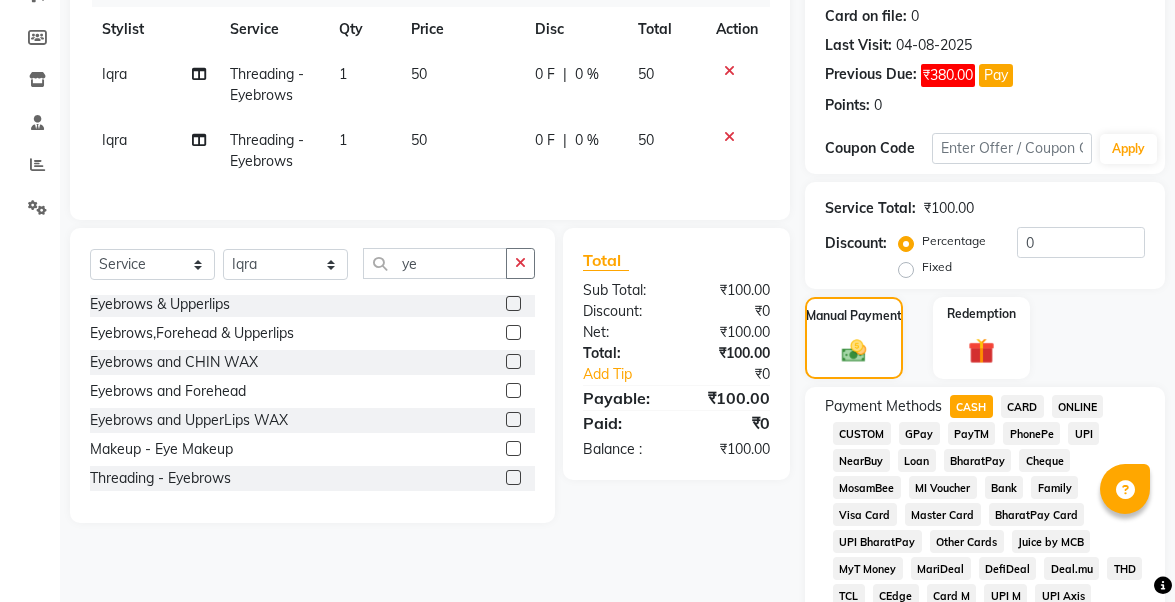 scroll, scrollTop: 287, scrollLeft: 0, axis: vertical 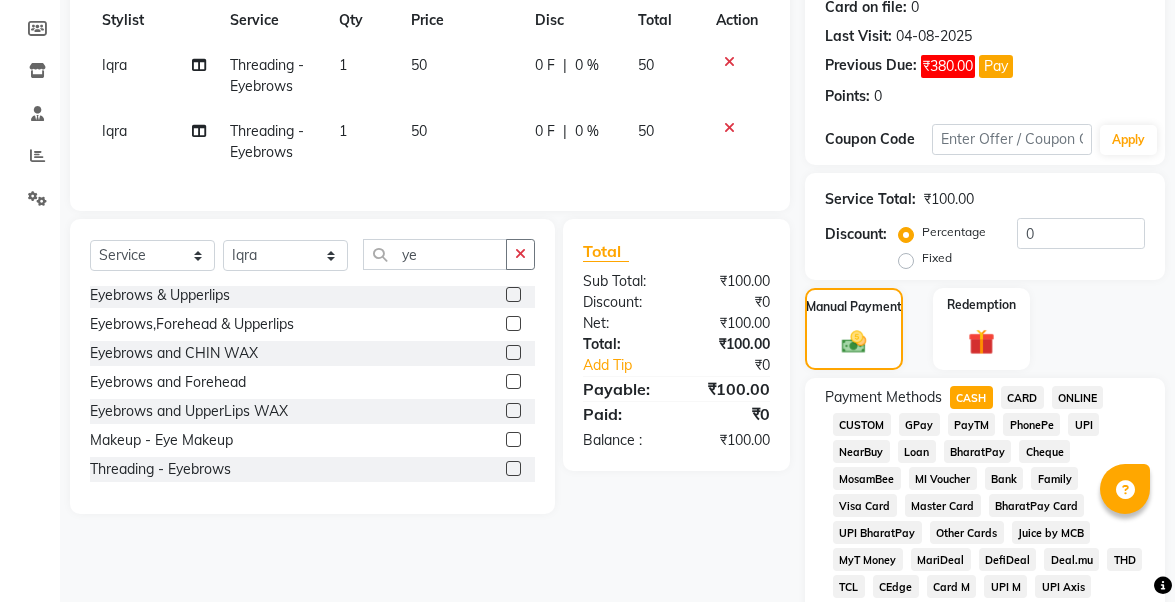 click on "UPI" 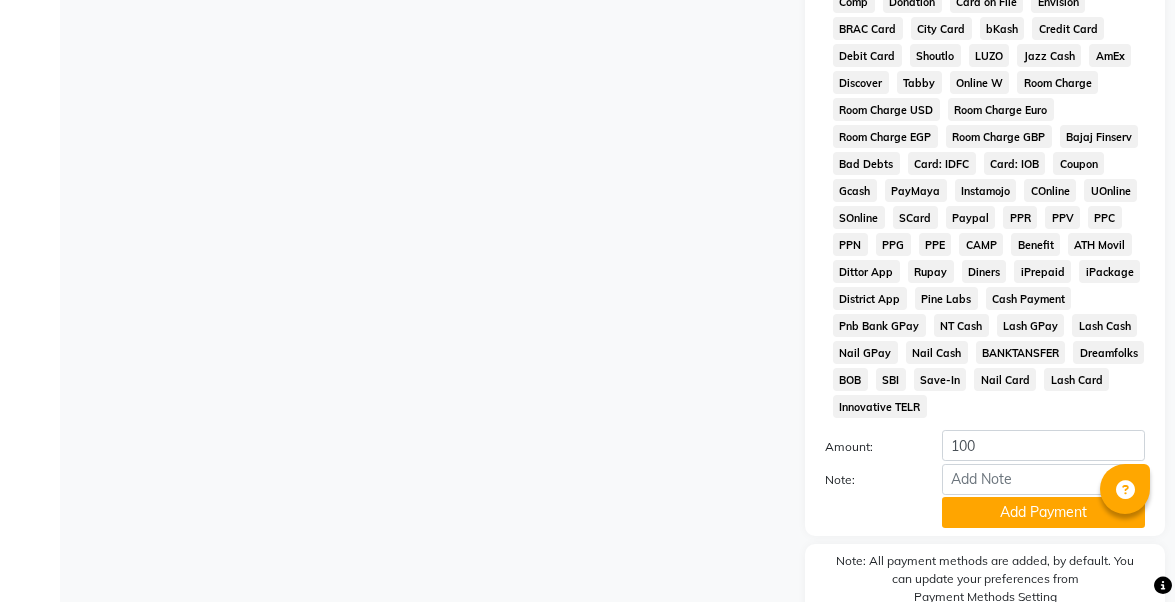 scroll, scrollTop: 1112, scrollLeft: 0, axis: vertical 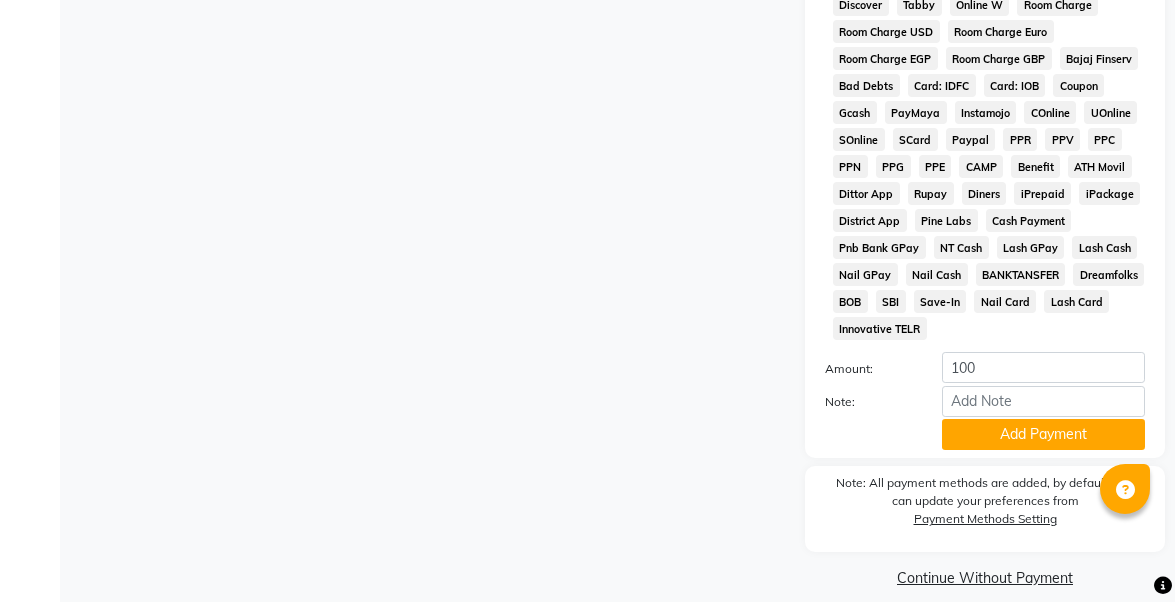 click on "Payment Methods  CASH   CARD   ONLINE   CUSTOM   GPay   PayTM   PhonePe   UPI   NearBuy   Loan   BharatPay   Cheque   MosamBee   MI Voucher   Bank   Family   Visa Card   Master Card   BharatPay Card   UPI BharatPay   Other Cards   Juice by MCB   MyT Money   MariDeal   DefiDeal   Deal.mu   THD   TCL   CEdge   Card M   UPI M   UPI Axis   UPI Union   Card (Indian Bank)   Card (DL Bank)   RS   BTC   Wellnessta   Razorpay   Complimentary   Nift   Spa Finder   Spa Week   Venmo   BFL   LoanTap   SaveIN   GMoney   ATH Movil   On Account   Chamber Gift Card   Trade   Comp   Donation   Card on File   Envision   BRAC Card   City Card   bKash   Credit Card   Debit Card   Shoutlo   LUZO   Jazz Cash   AmEx   Discover   Tabby   Online W   Room Charge   Room Charge USD   Room Charge Euro   Room Charge EGP   Room Charge GBP   Bajaj Finserv   Bad Debts   Card: IDFC   Card: IOB   Coupon   Gcash   PayMaya   Instamojo   COnline   UOnline   SOnline   SCard   Paypal   PPR   PPV   PPC   PPN   PPG   PPE   CAMP   Benefit   ATH Movil" 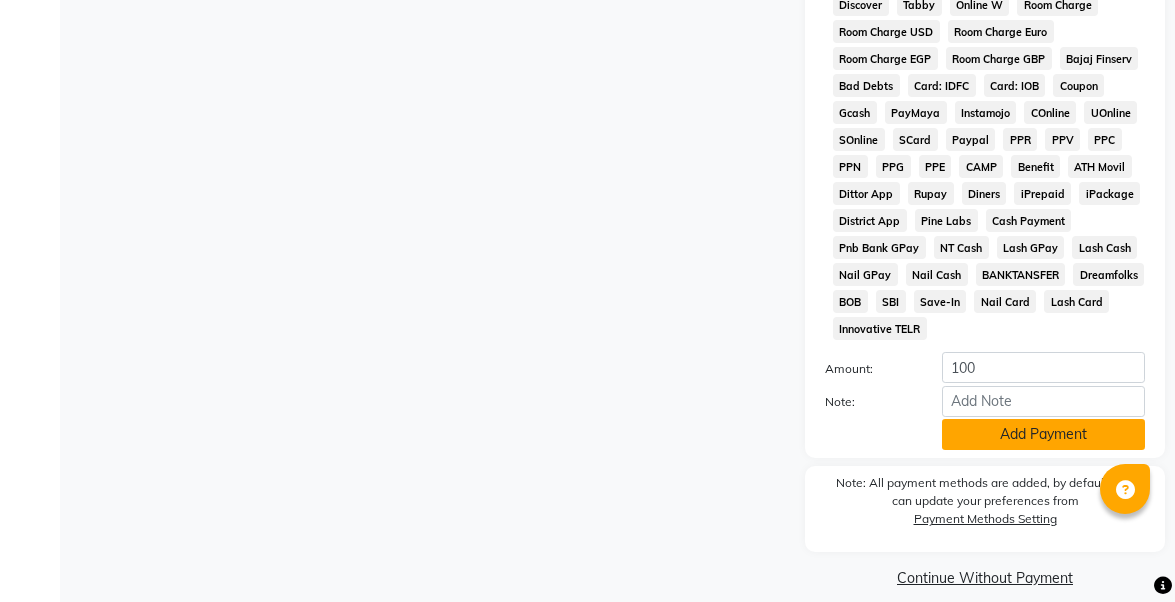 click on "Add Payment" 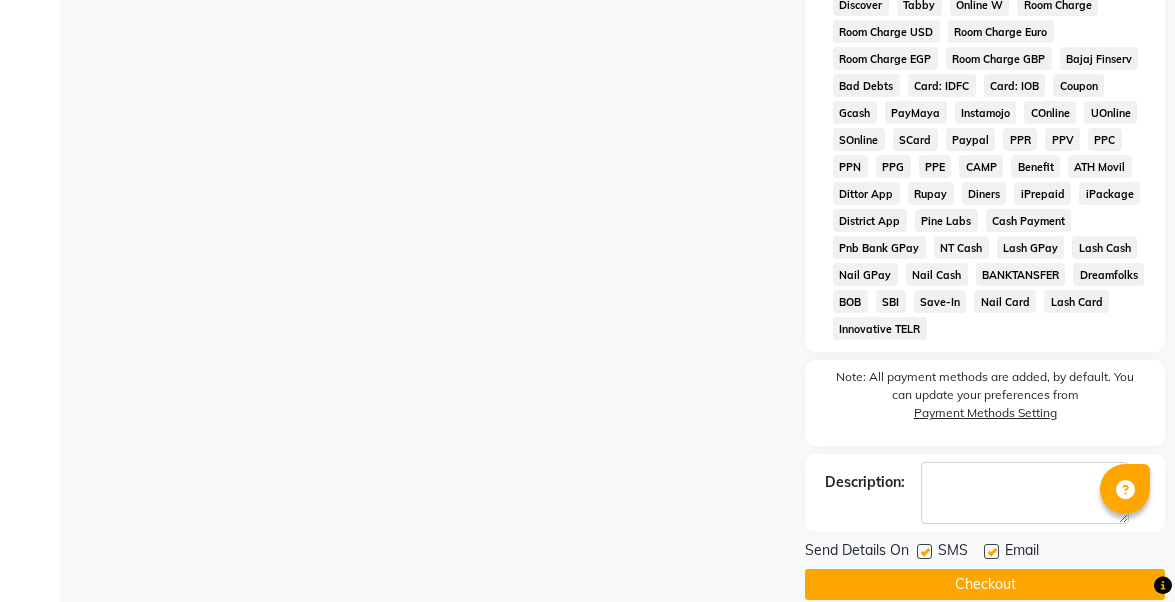 scroll, scrollTop: 1170, scrollLeft: 0, axis: vertical 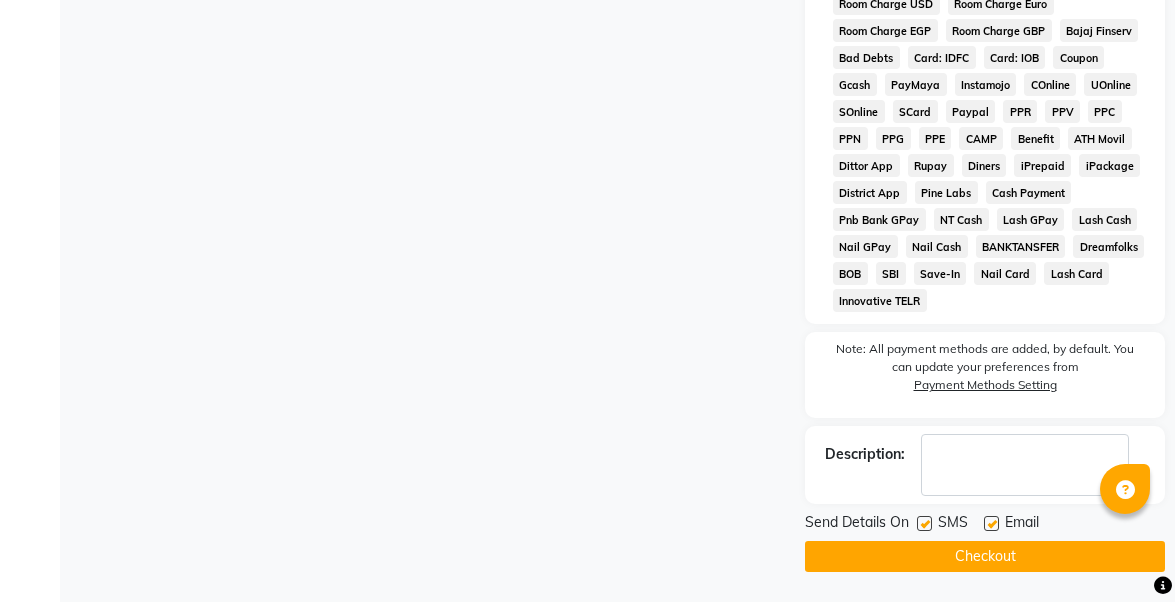 click on "Checkout" 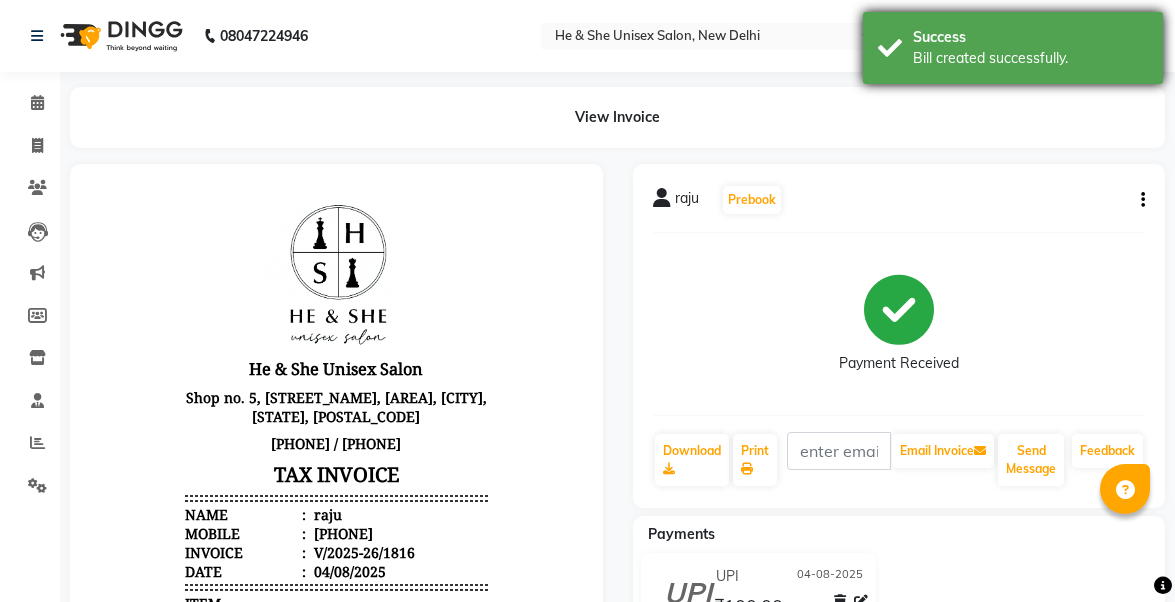 scroll, scrollTop: 0, scrollLeft: 0, axis: both 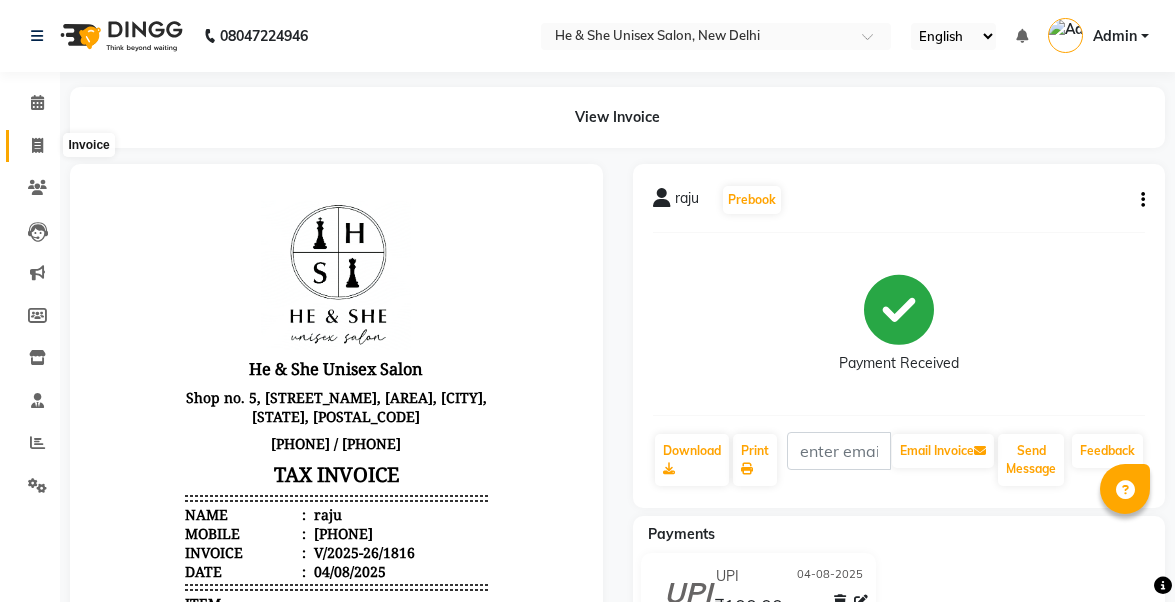 click 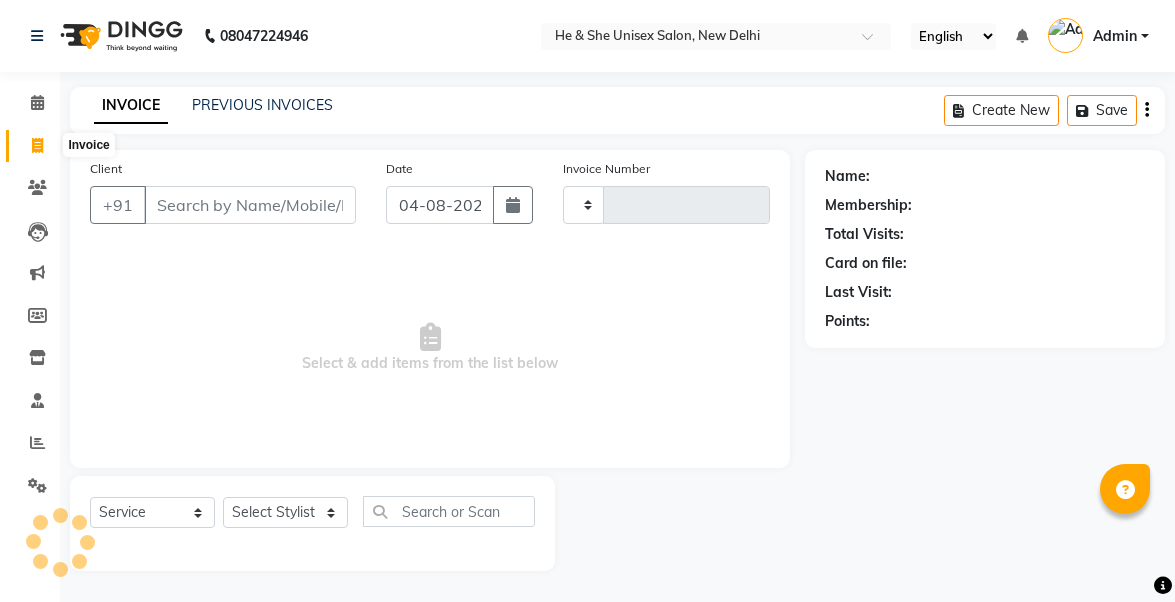 type on "1817" 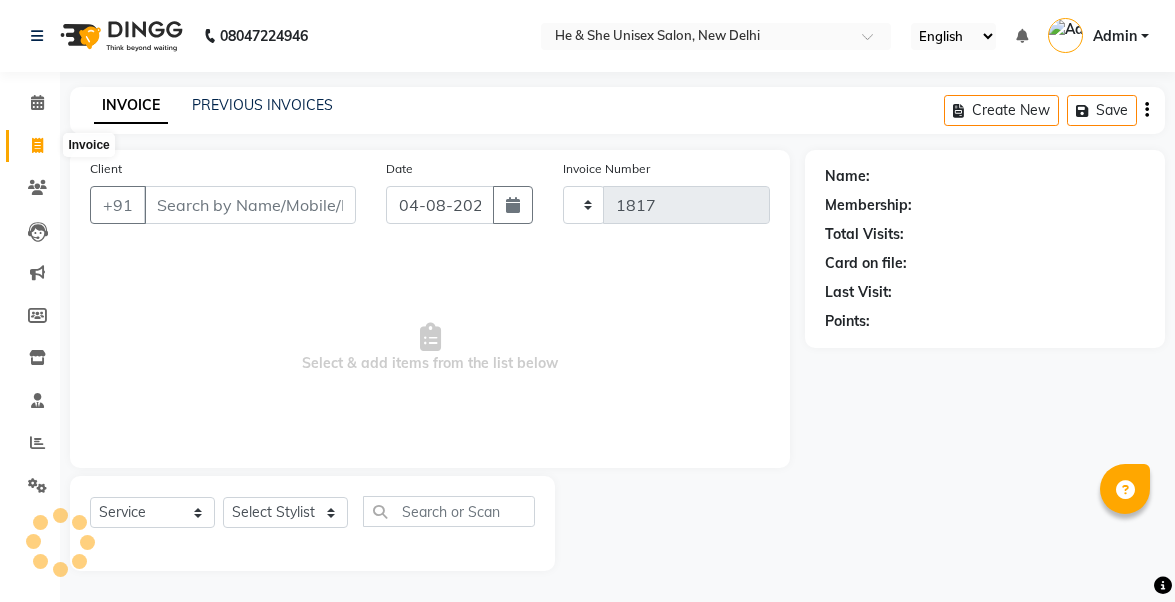 select on "4745" 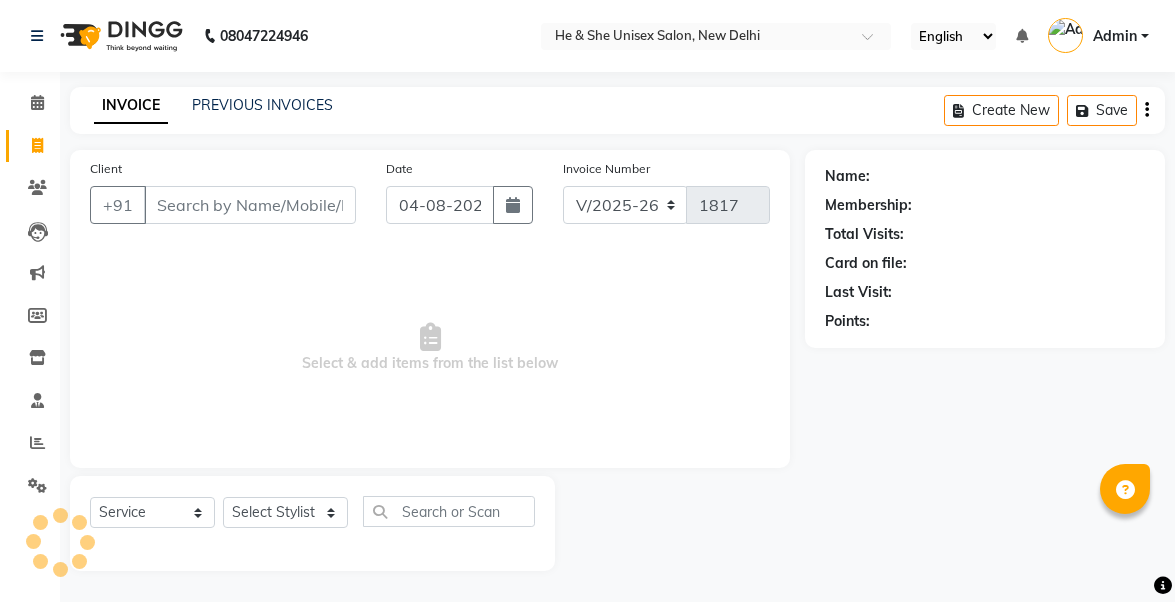click on "Client +91" 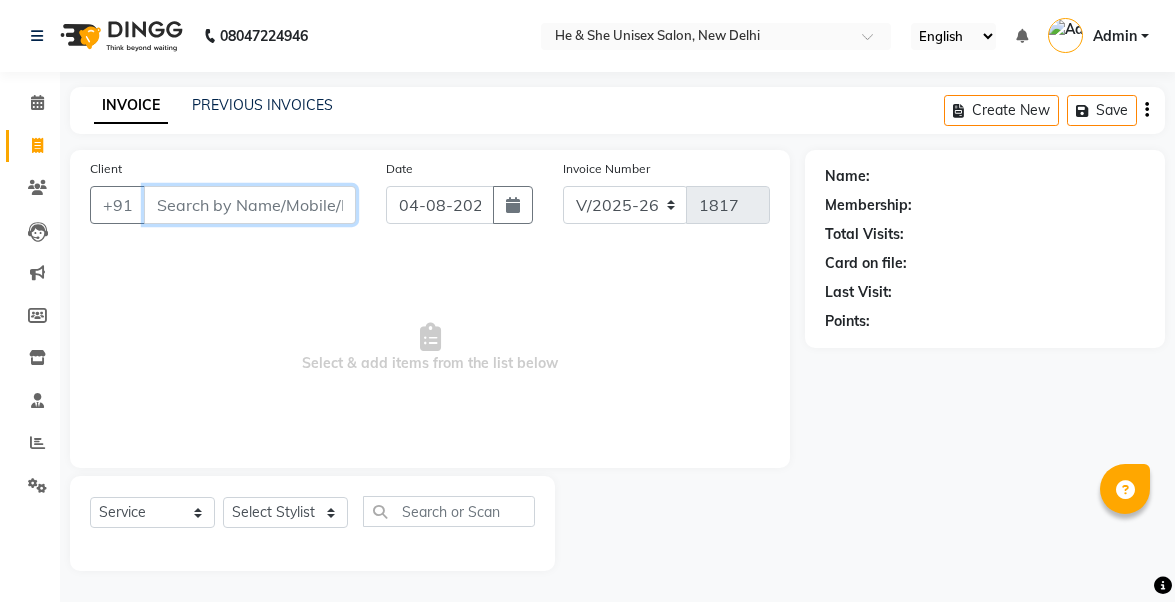 click on "Client" at bounding box center [250, 205] 